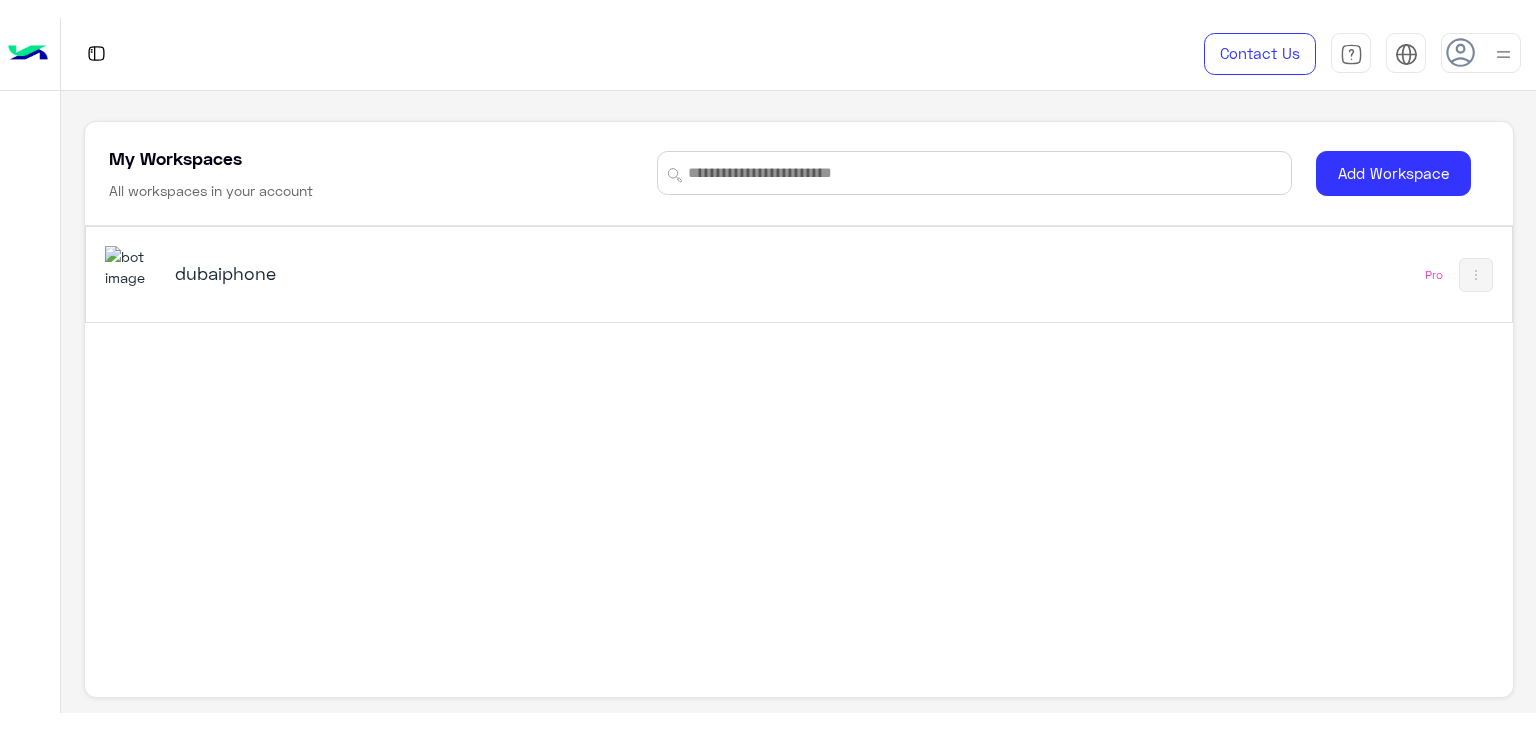 scroll, scrollTop: 0, scrollLeft: 0, axis: both 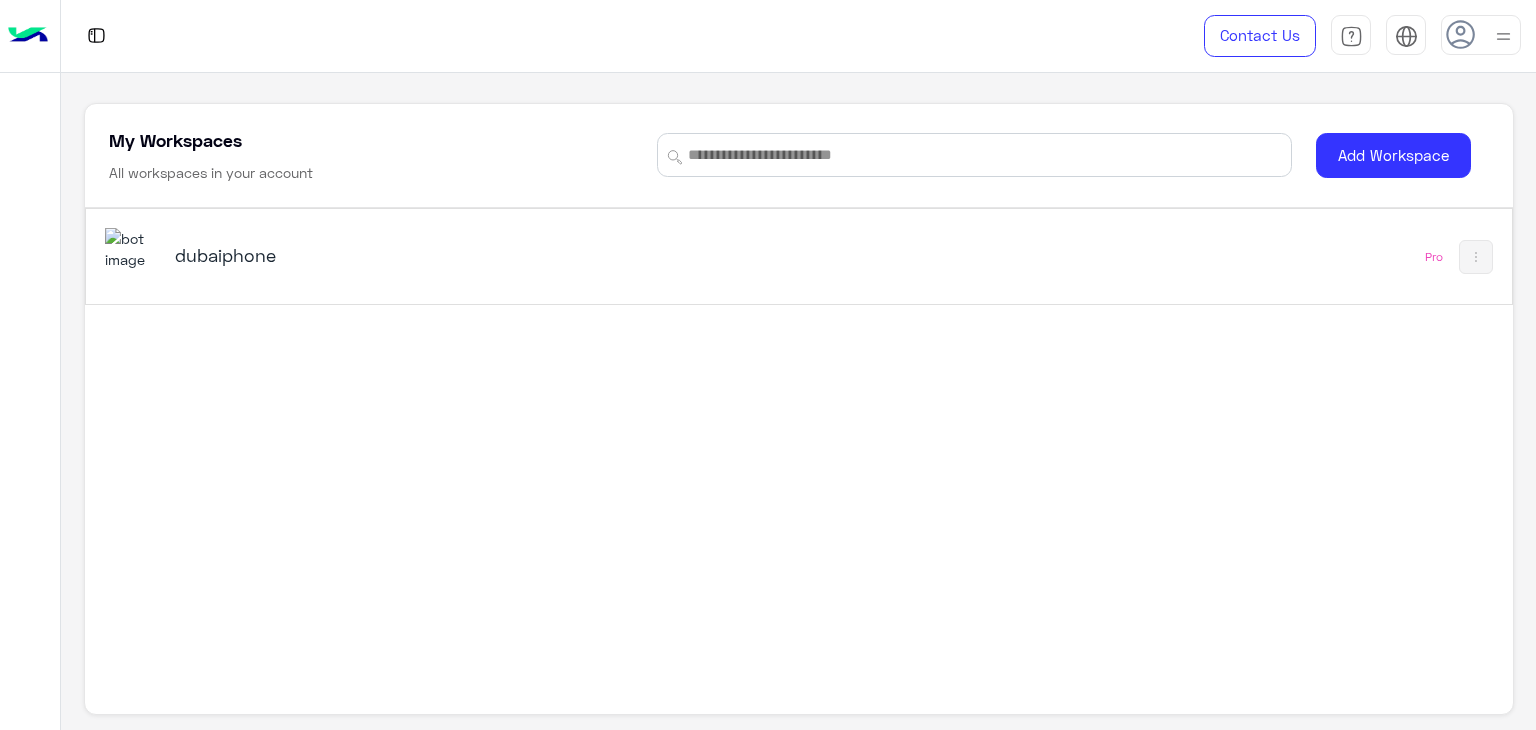 click on "dubaiphone" at bounding box center [425, 255] 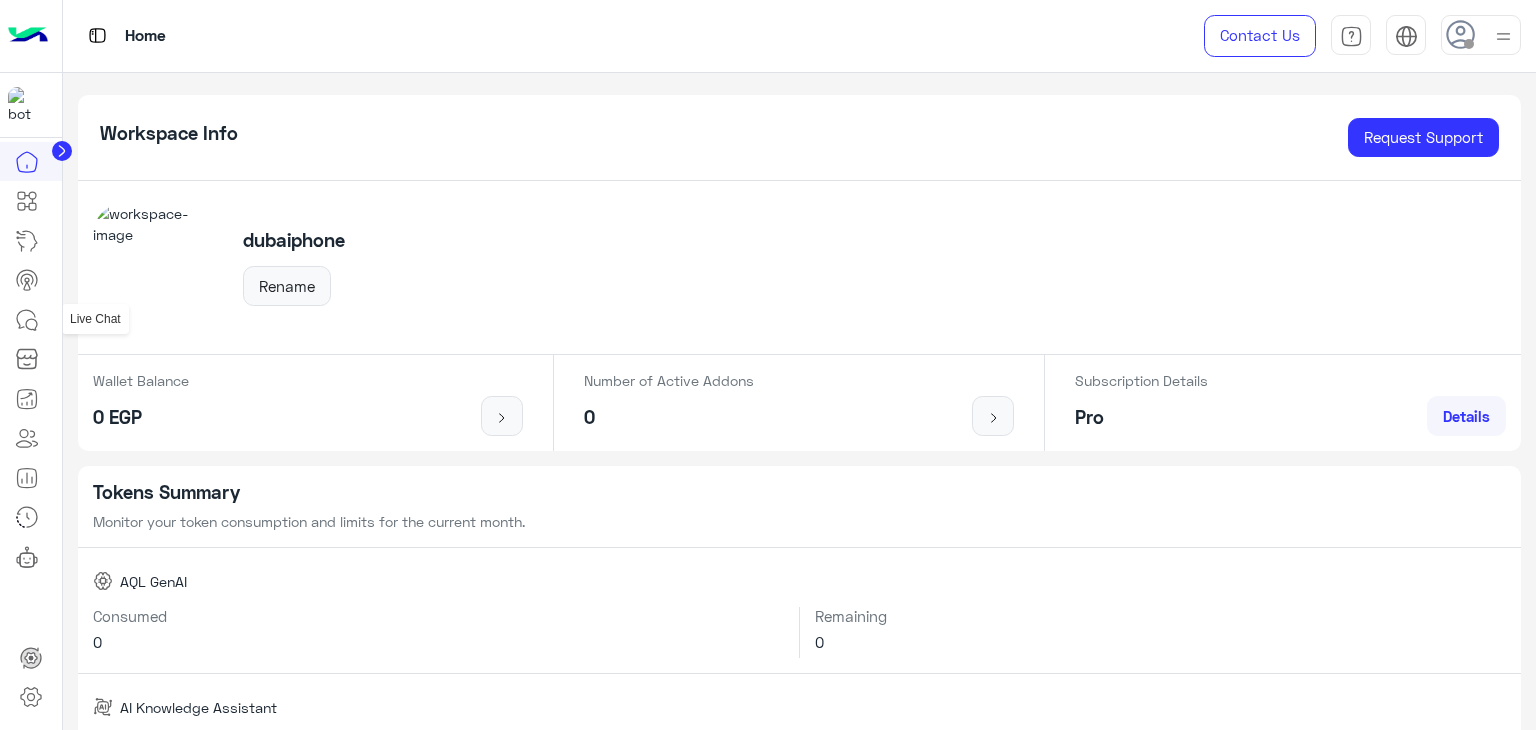 click 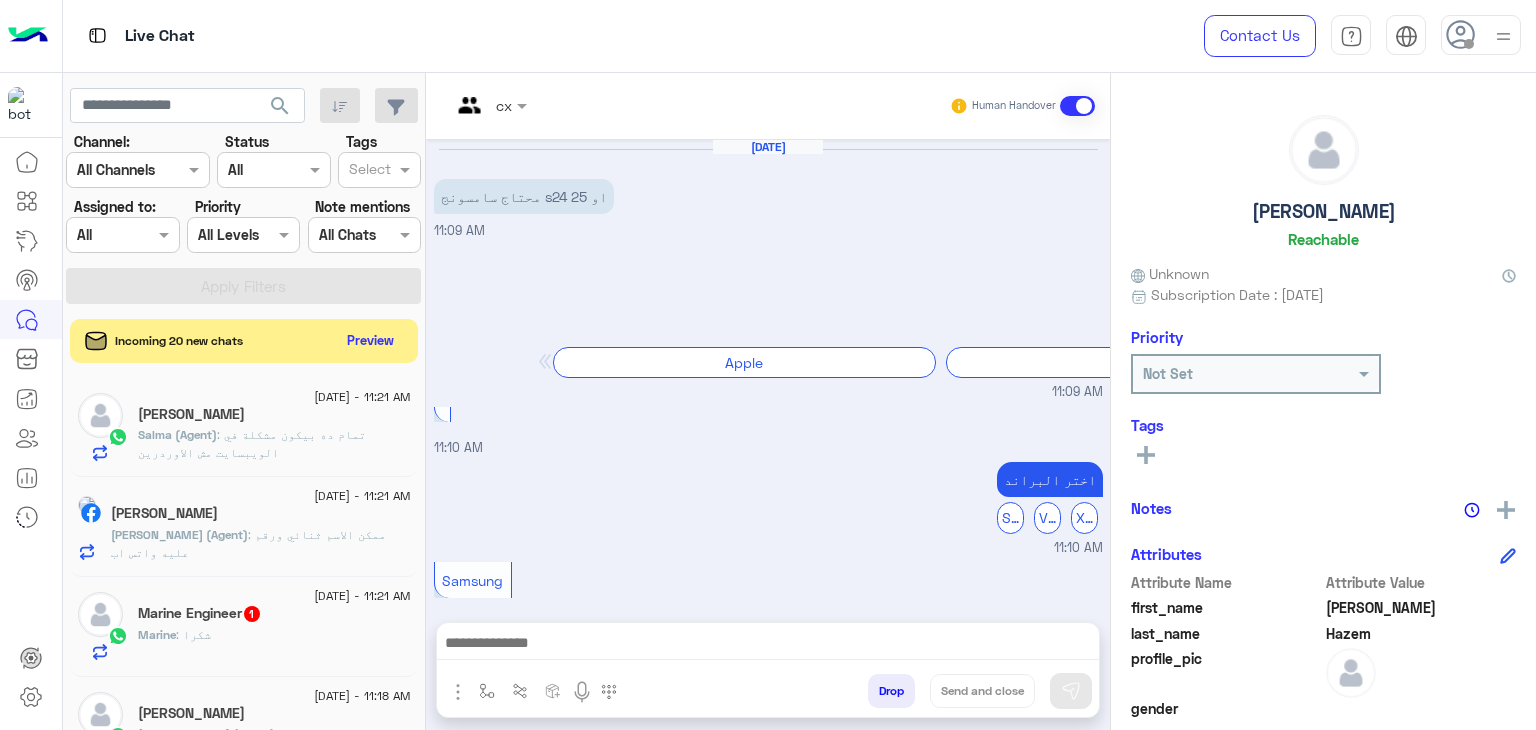 scroll, scrollTop: 1908, scrollLeft: 0, axis: vertical 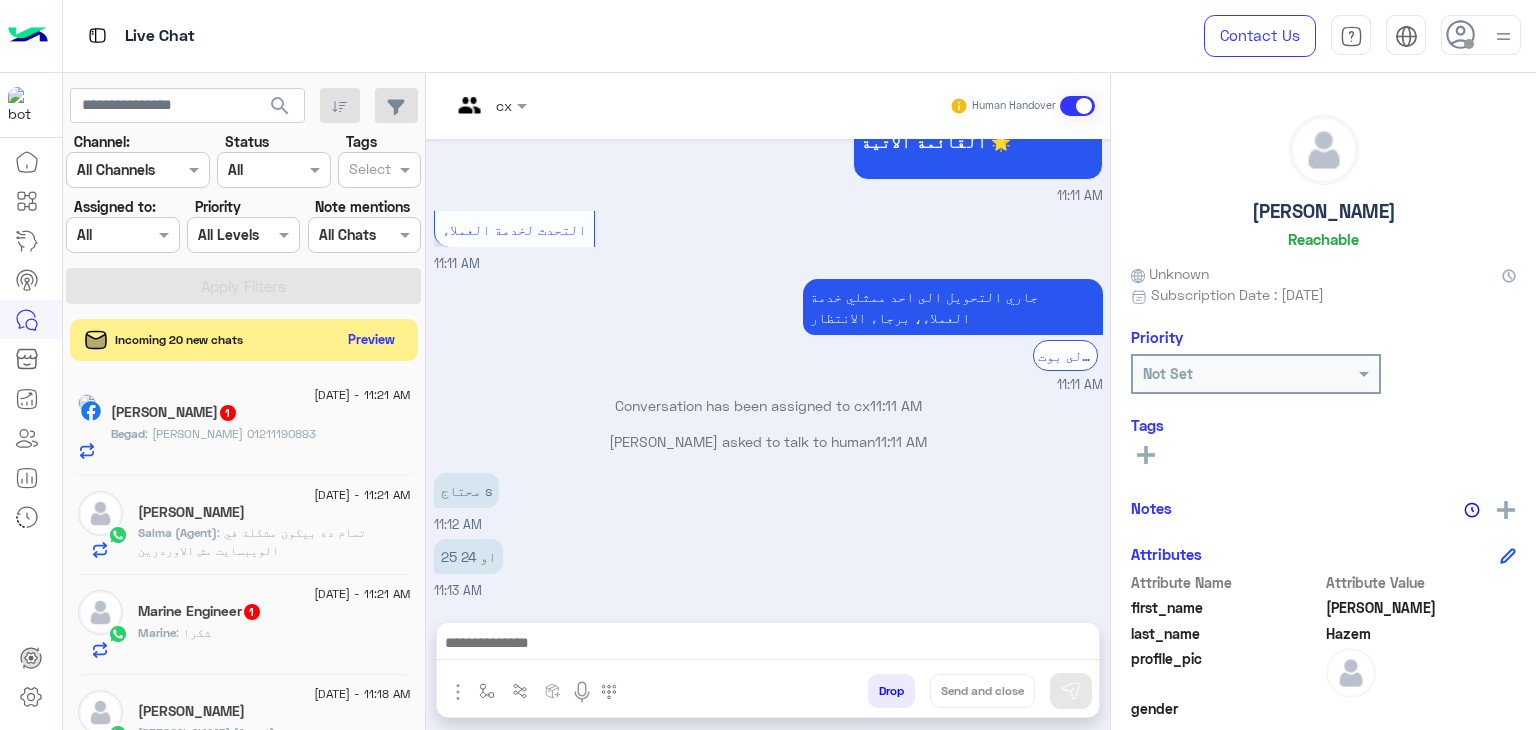 click on "Preview" 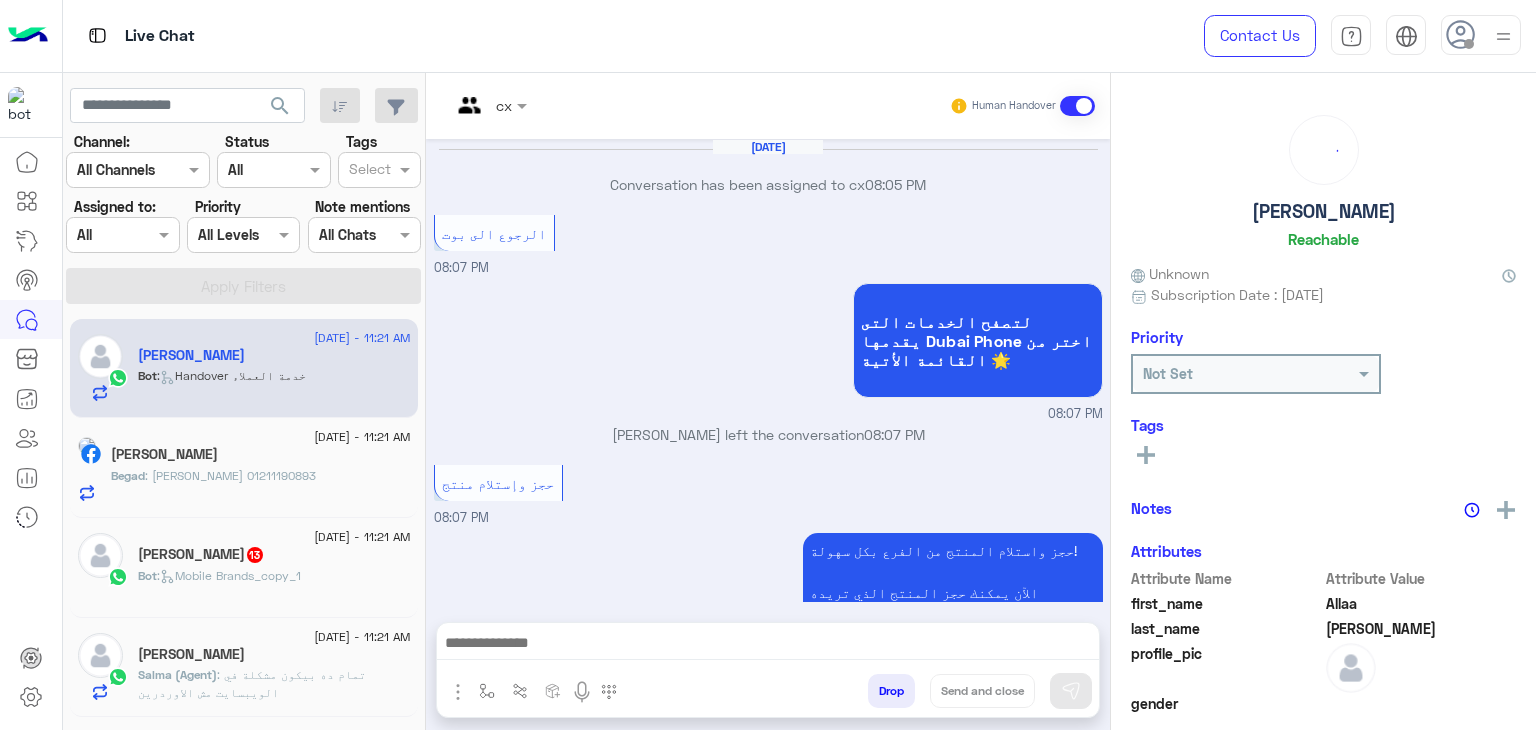 scroll, scrollTop: 2079, scrollLeft: 0, axis: vertical 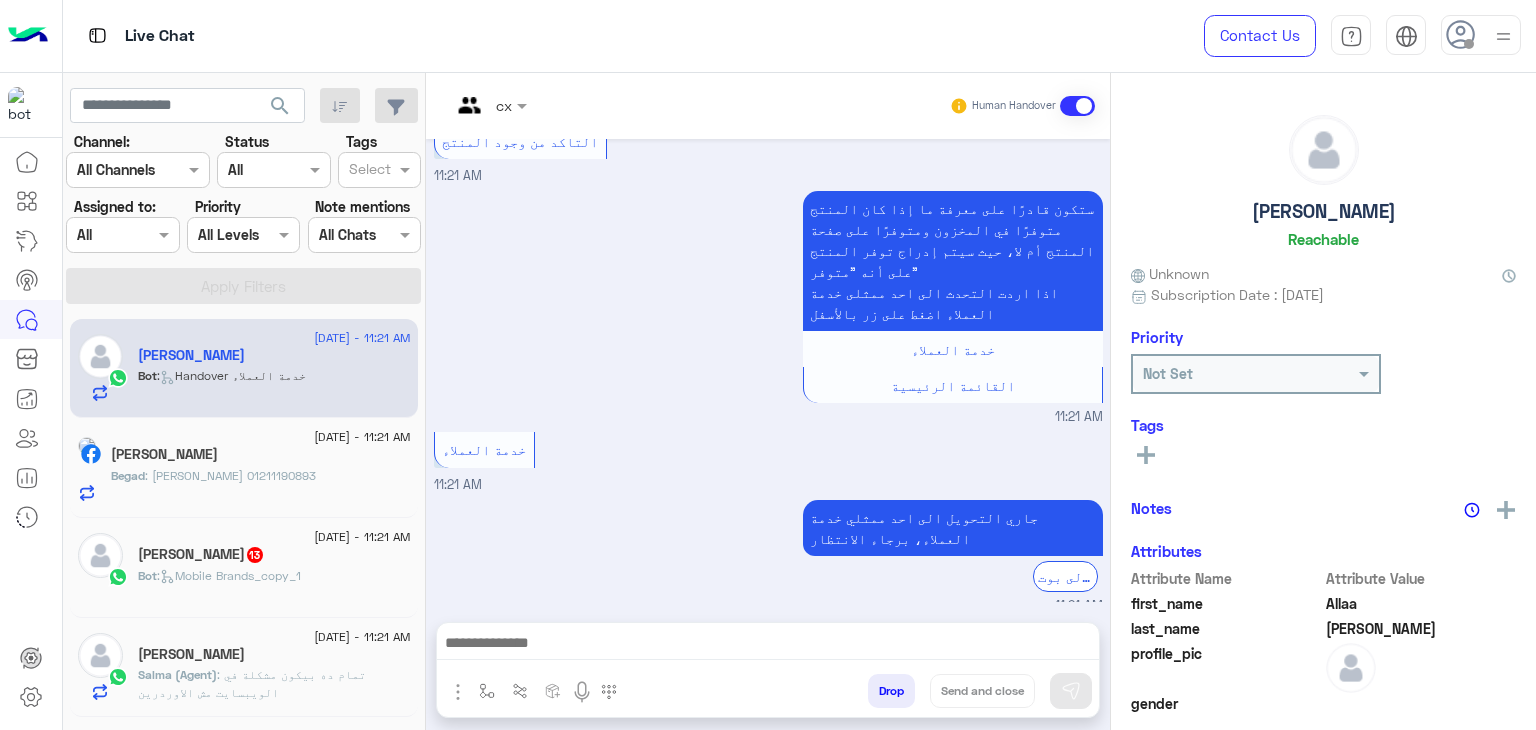 click at bounding box center (122, 234) 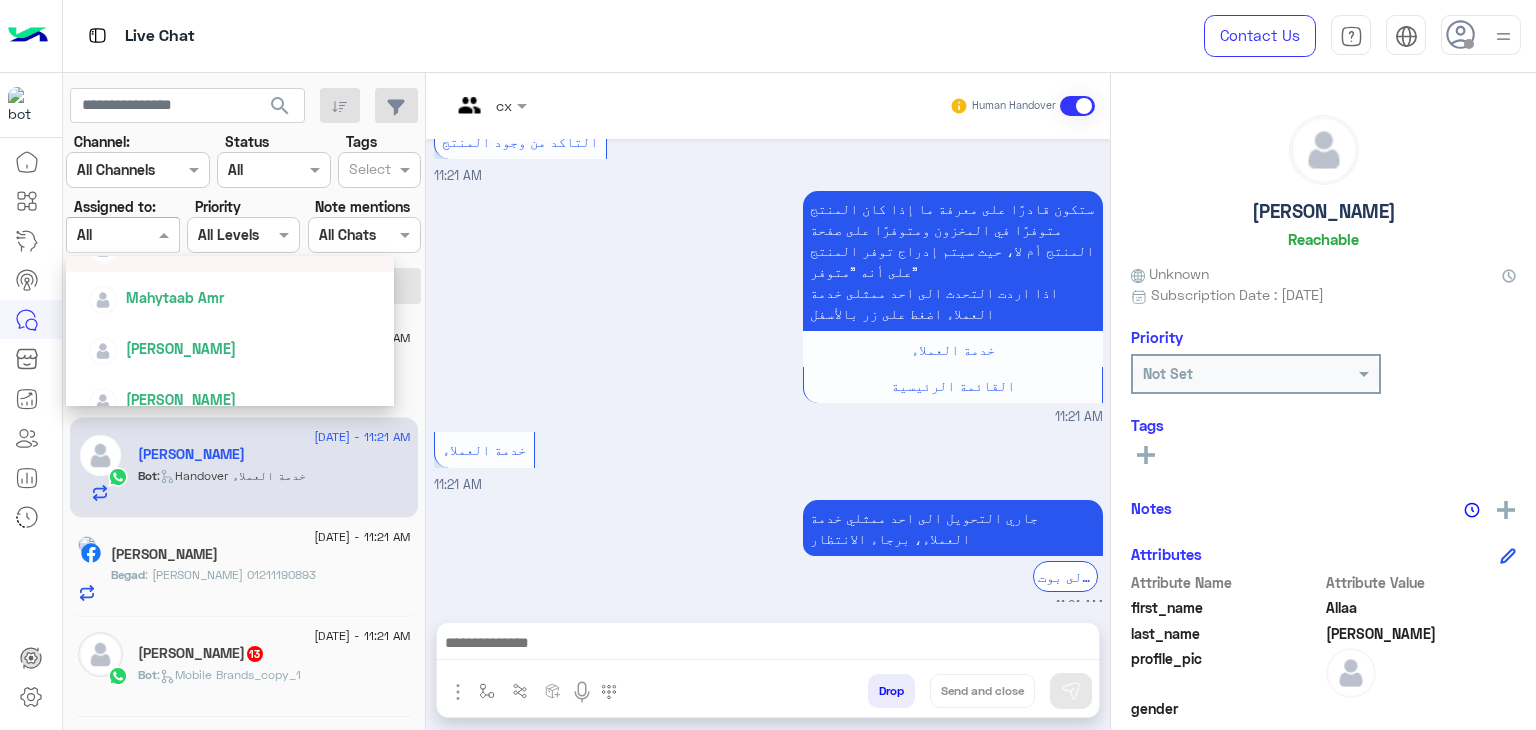 scroll, scrollTop: 700, scrollLeft: 0, axis: vertical 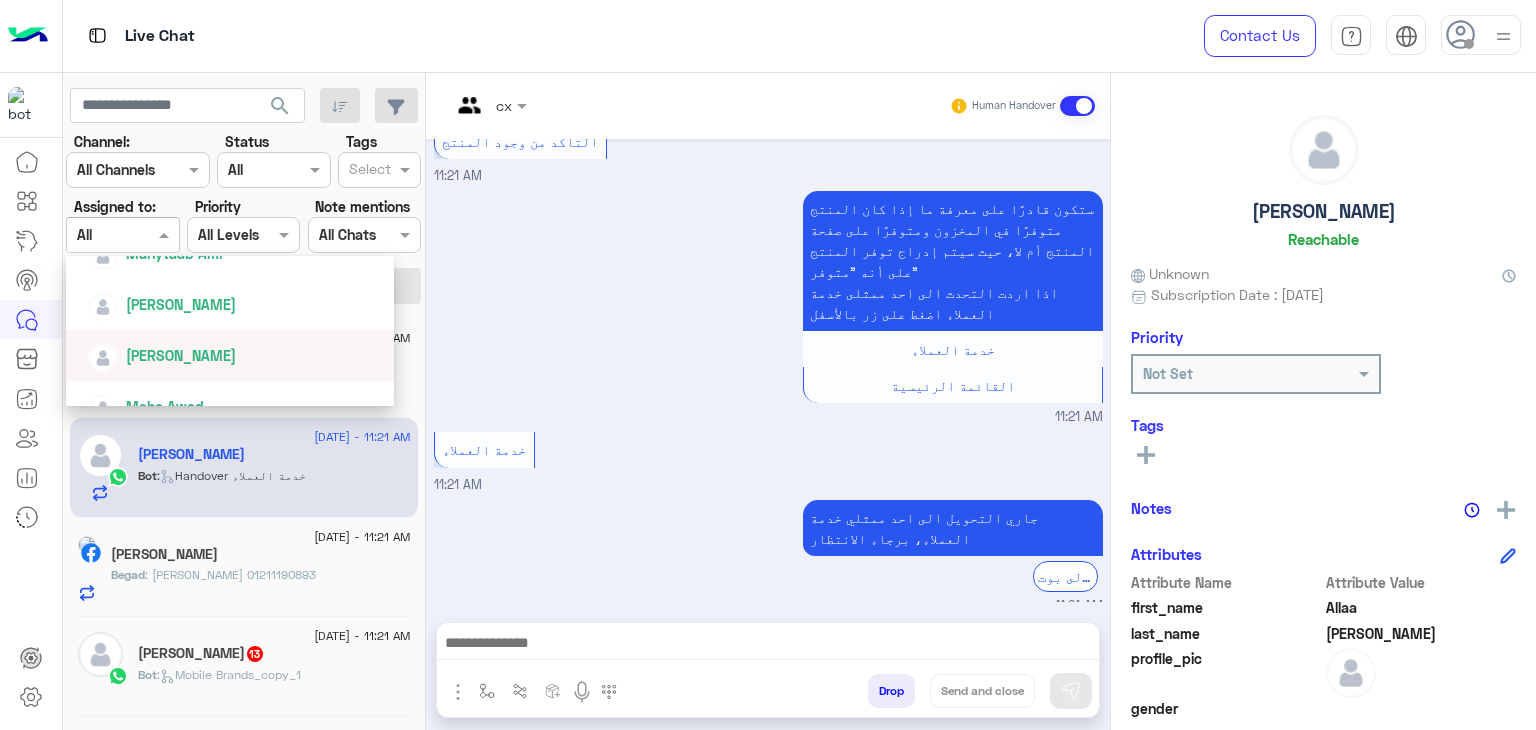 click on "[PERSON_NAME]" at bounding box center (181, 355) 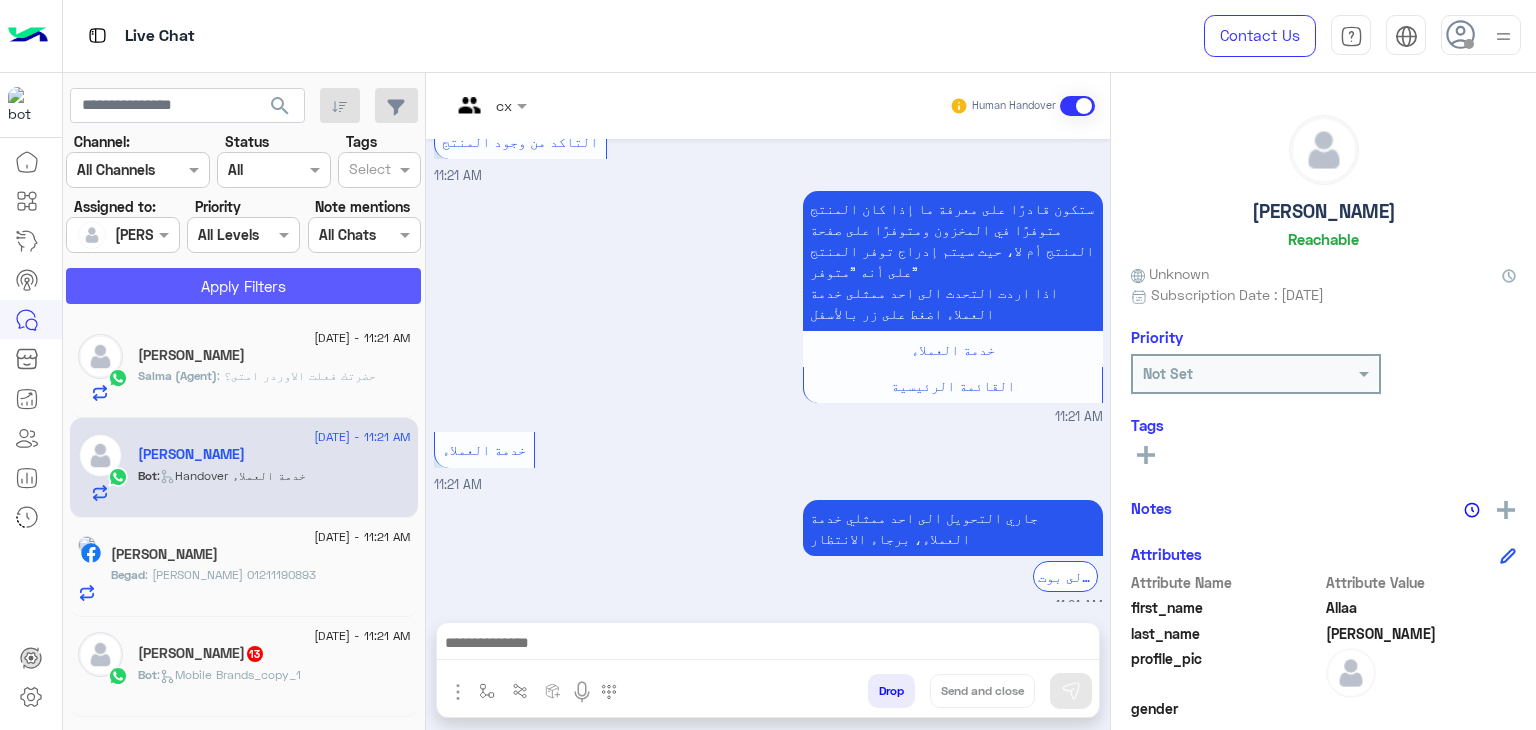 click on "Apply Filters" 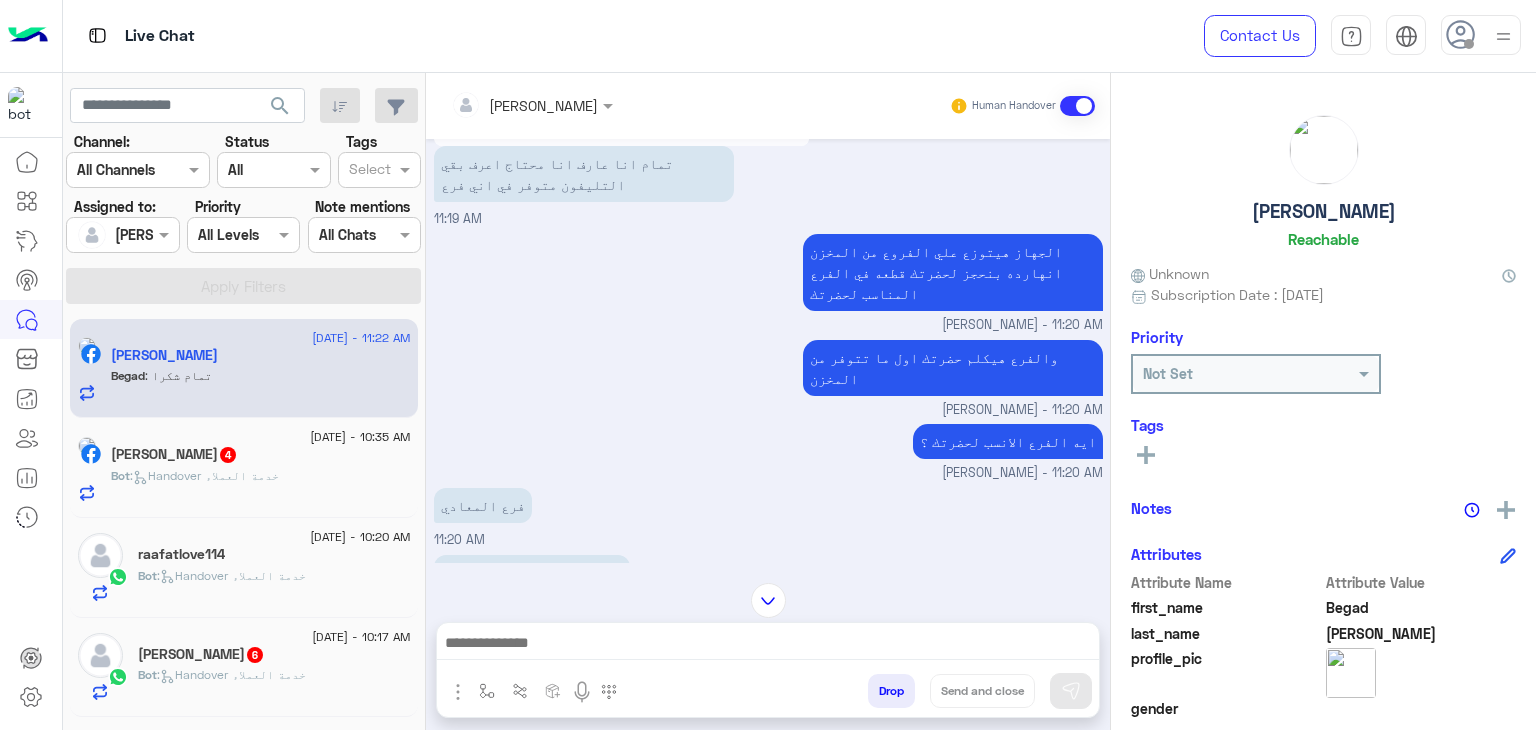 scroll, scrollTop: 441, scrollLeft: 0, axis: vertical 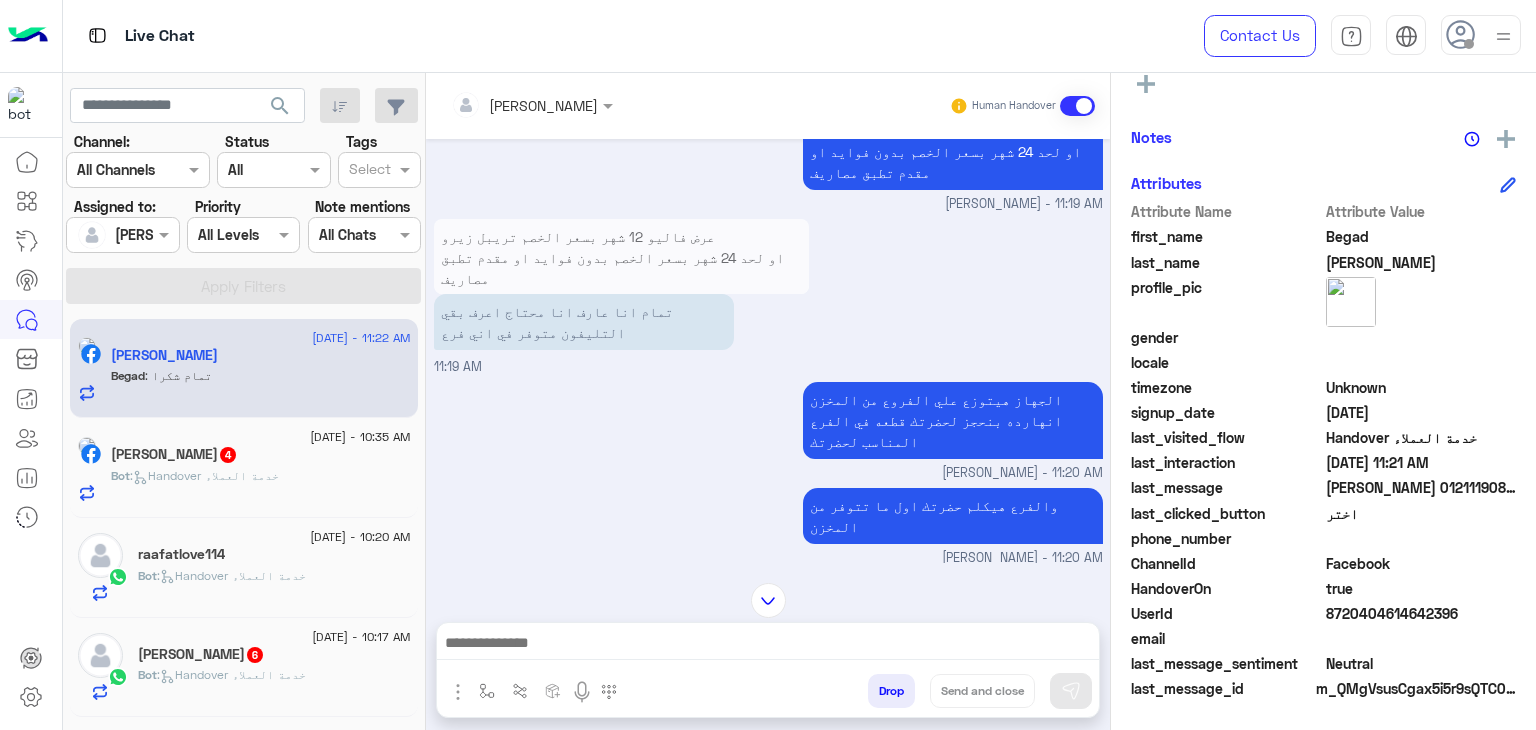 click on "8720404614642396" 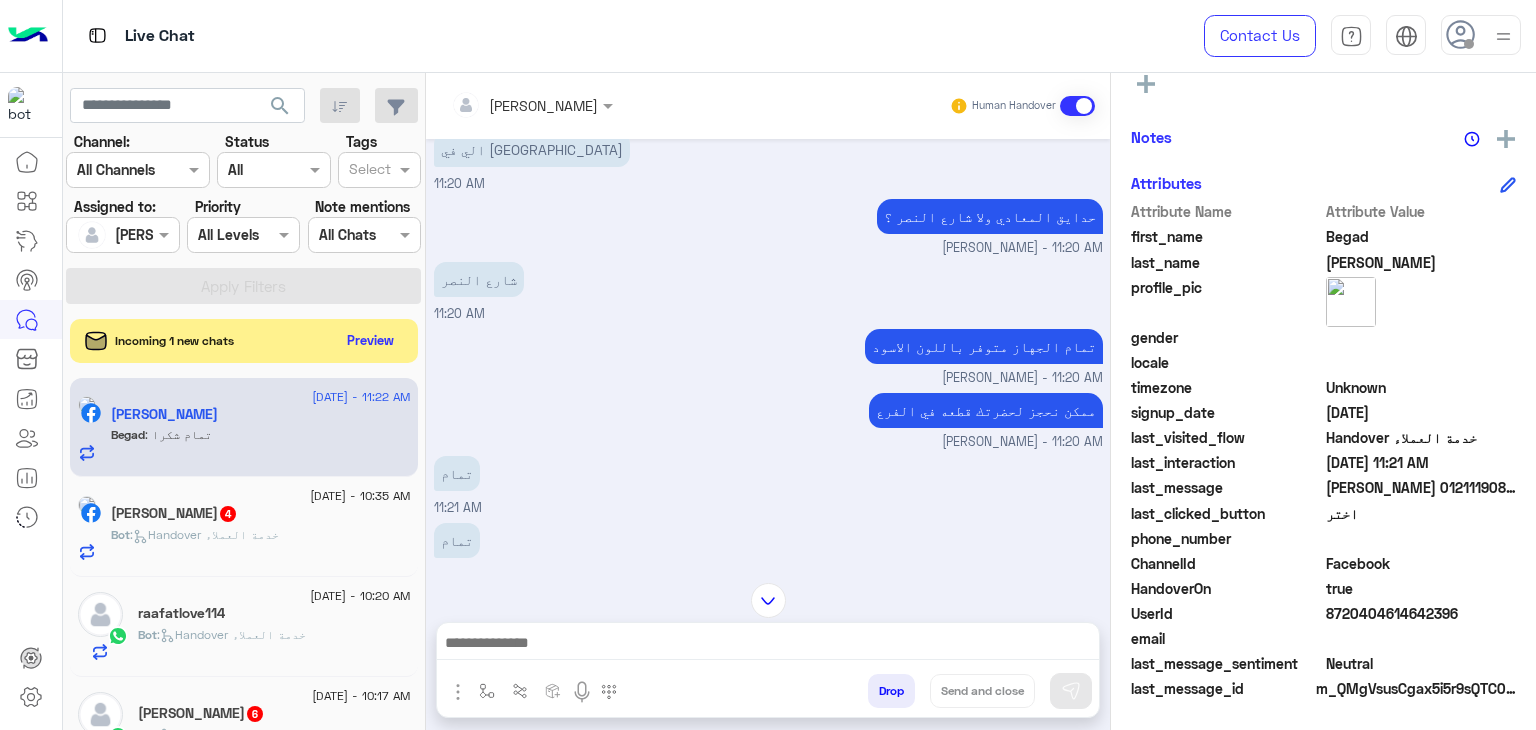 scroll, scrollTop: 975, scrollLeft: 0, axis: vertical 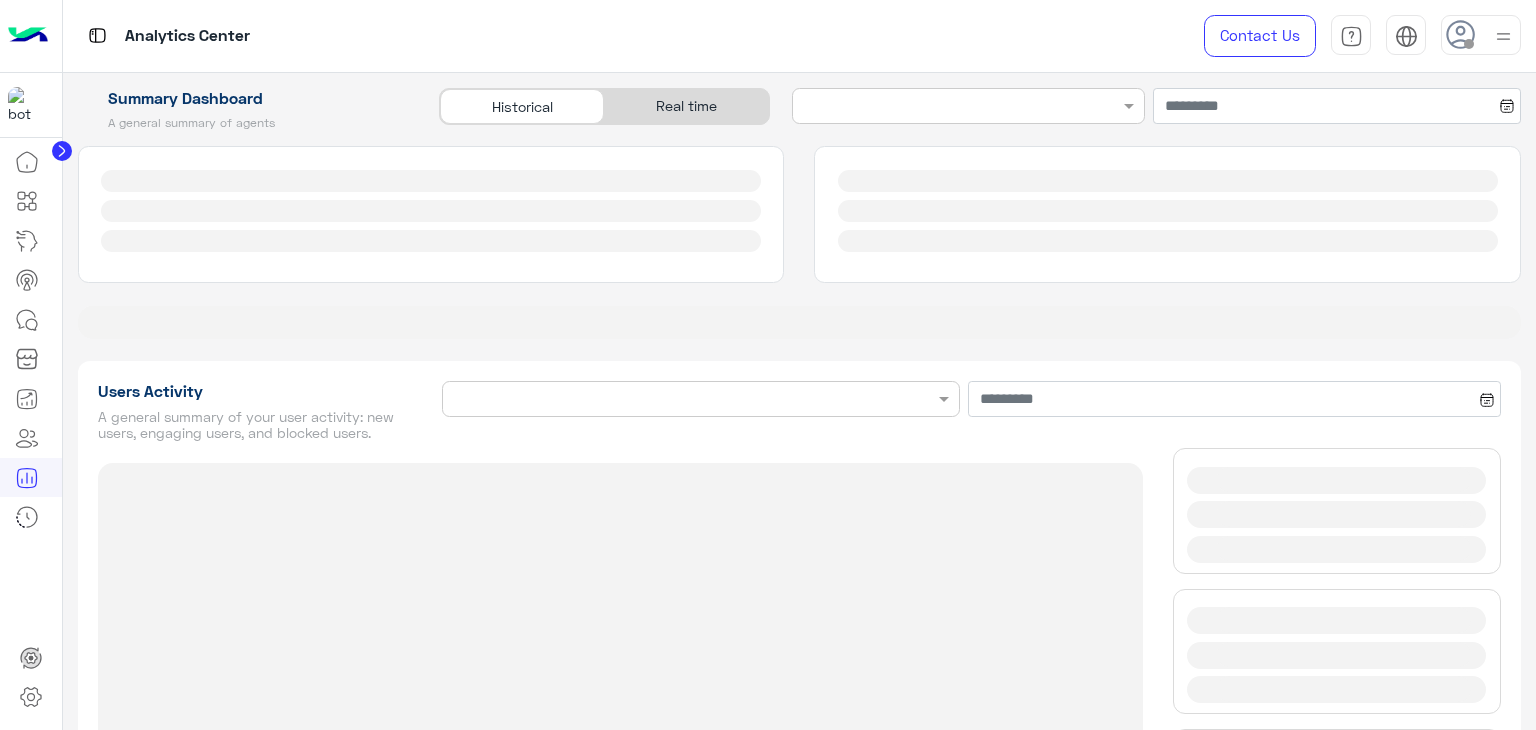 type on "**********" 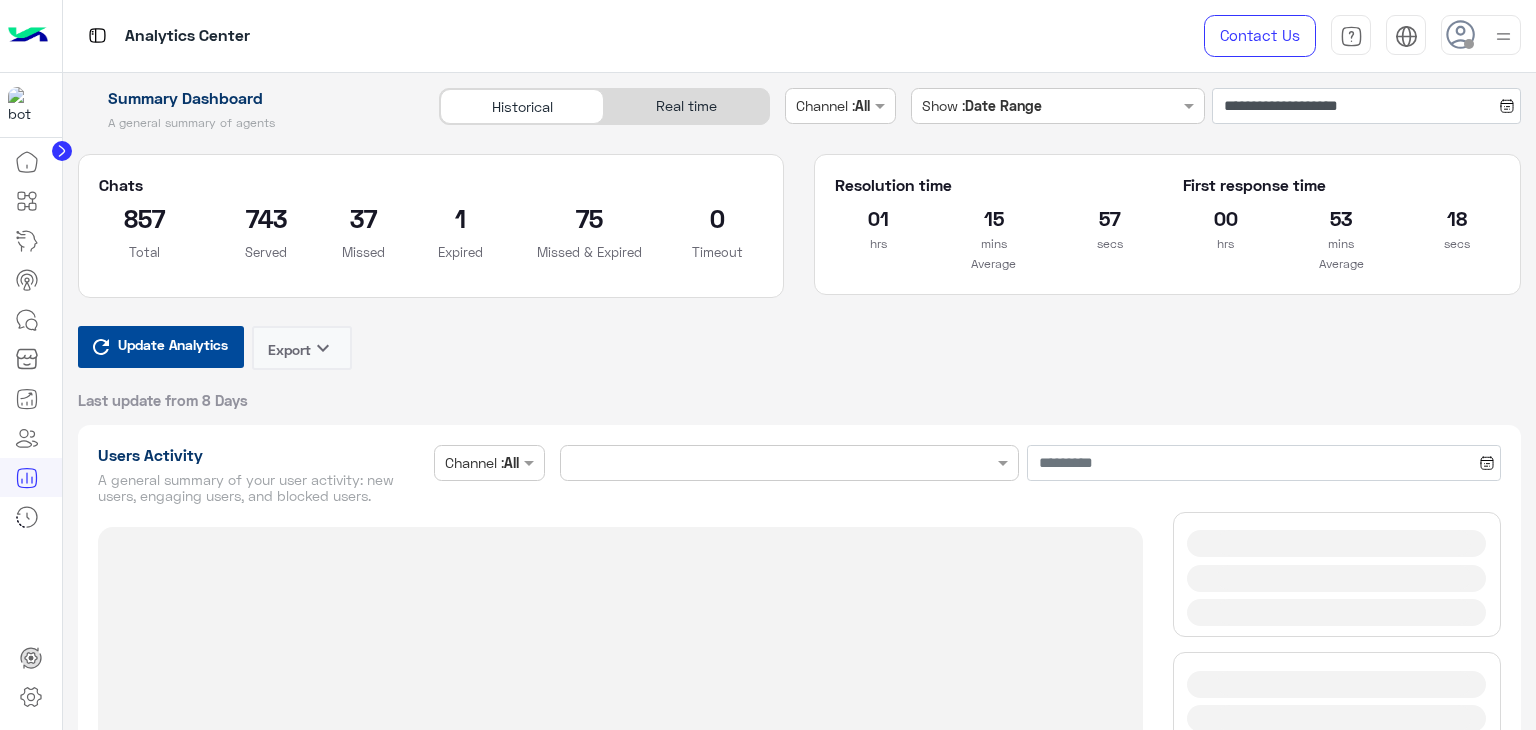 type on "**********" 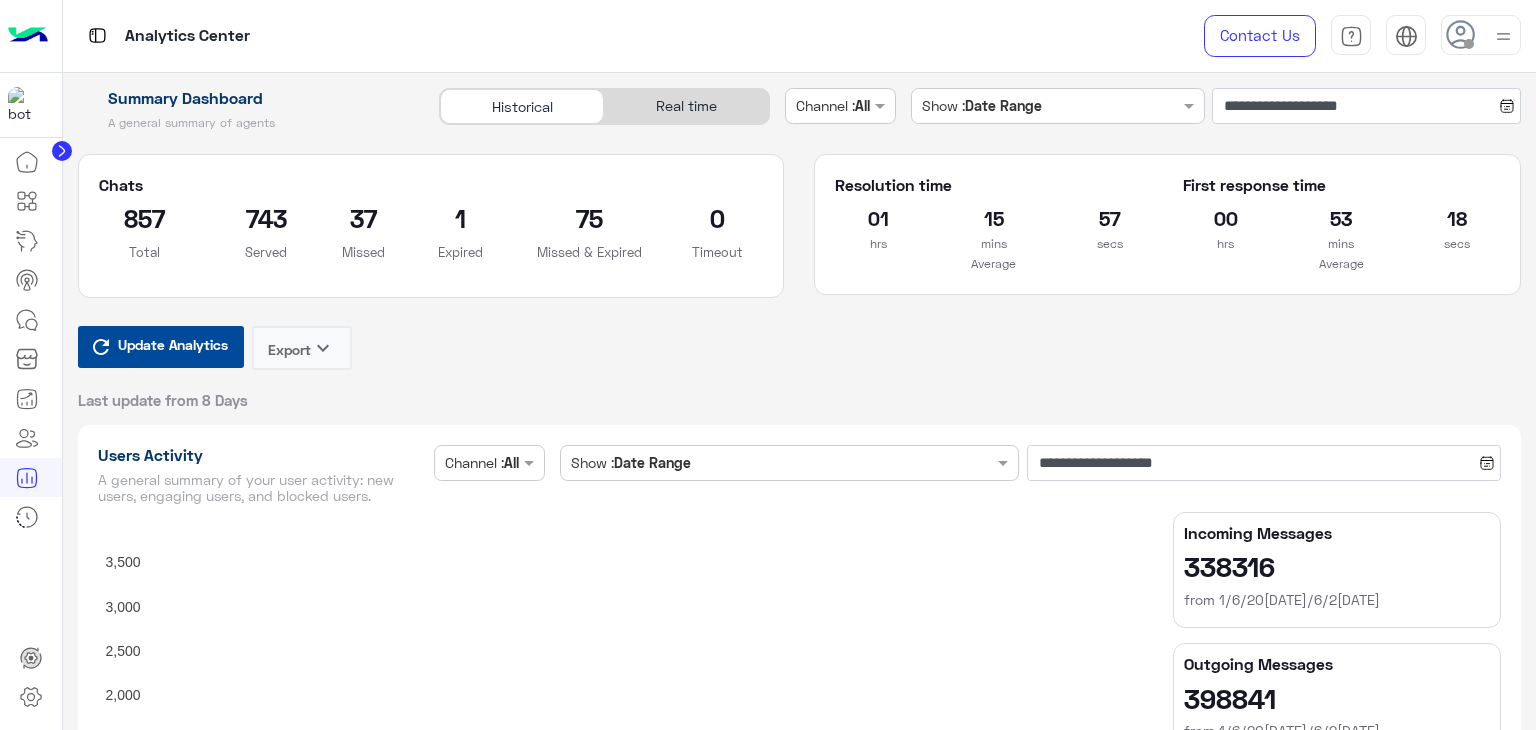 type on "**********" 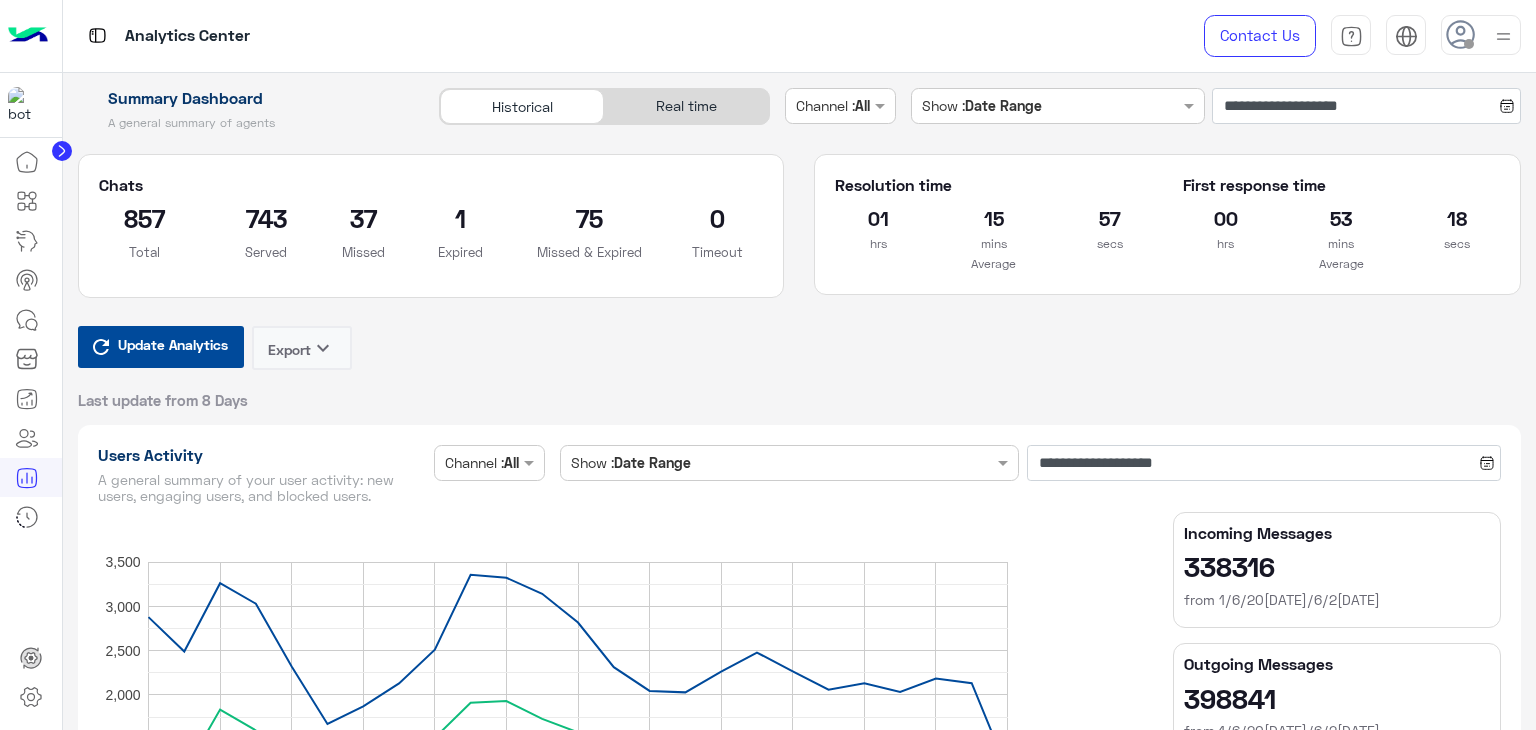 type on "**********" 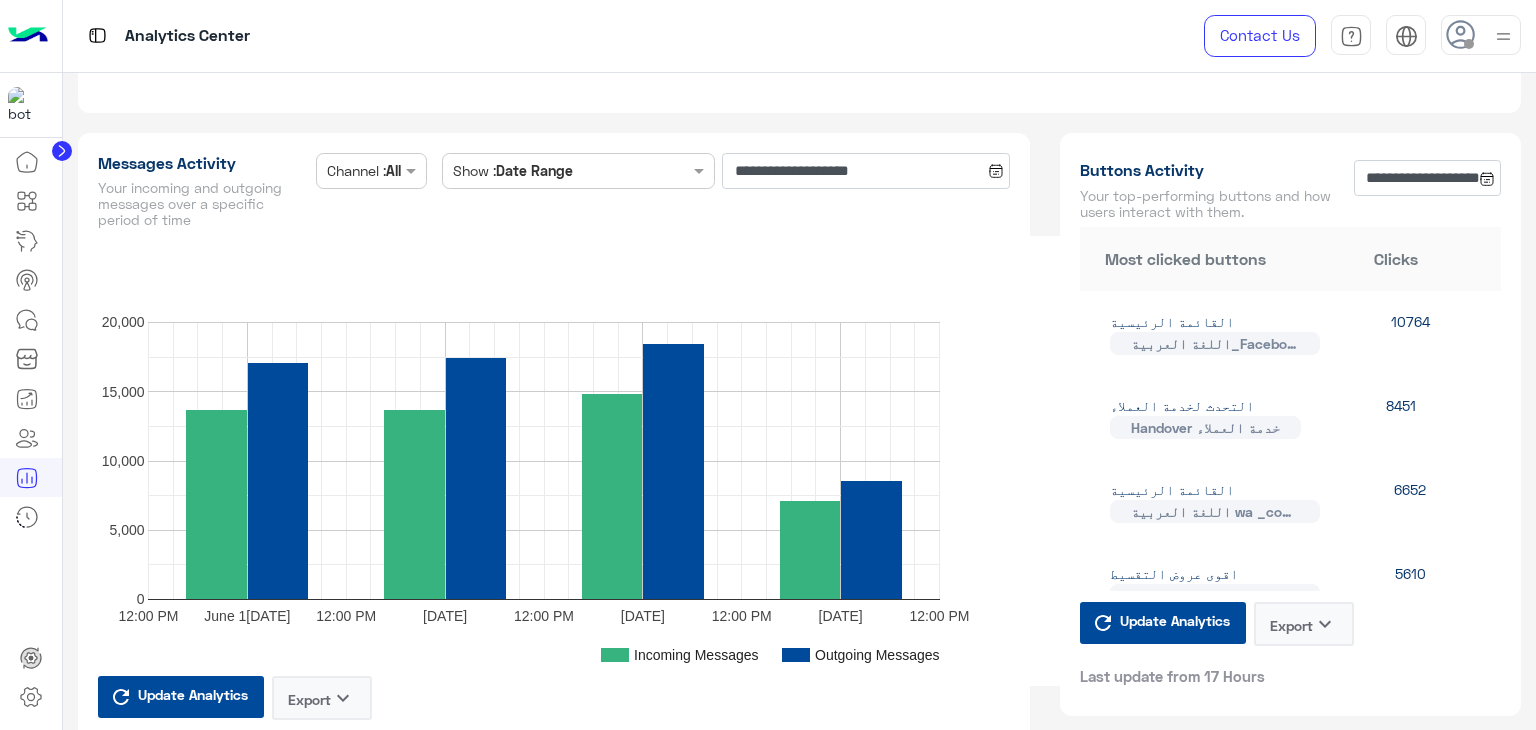 scroll, scrollTop: 1100, scrollLeft: 0, axis: vertical 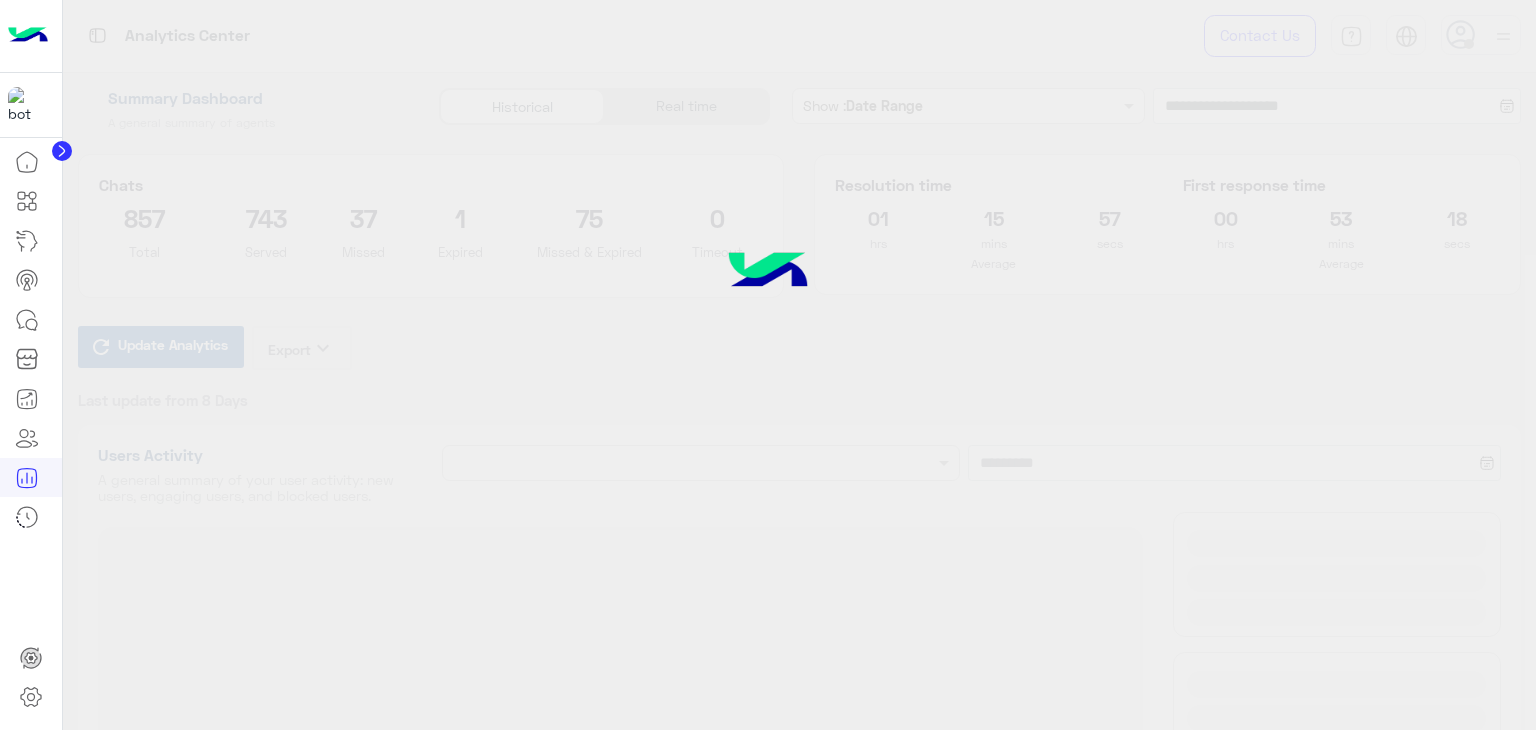type on "**********" 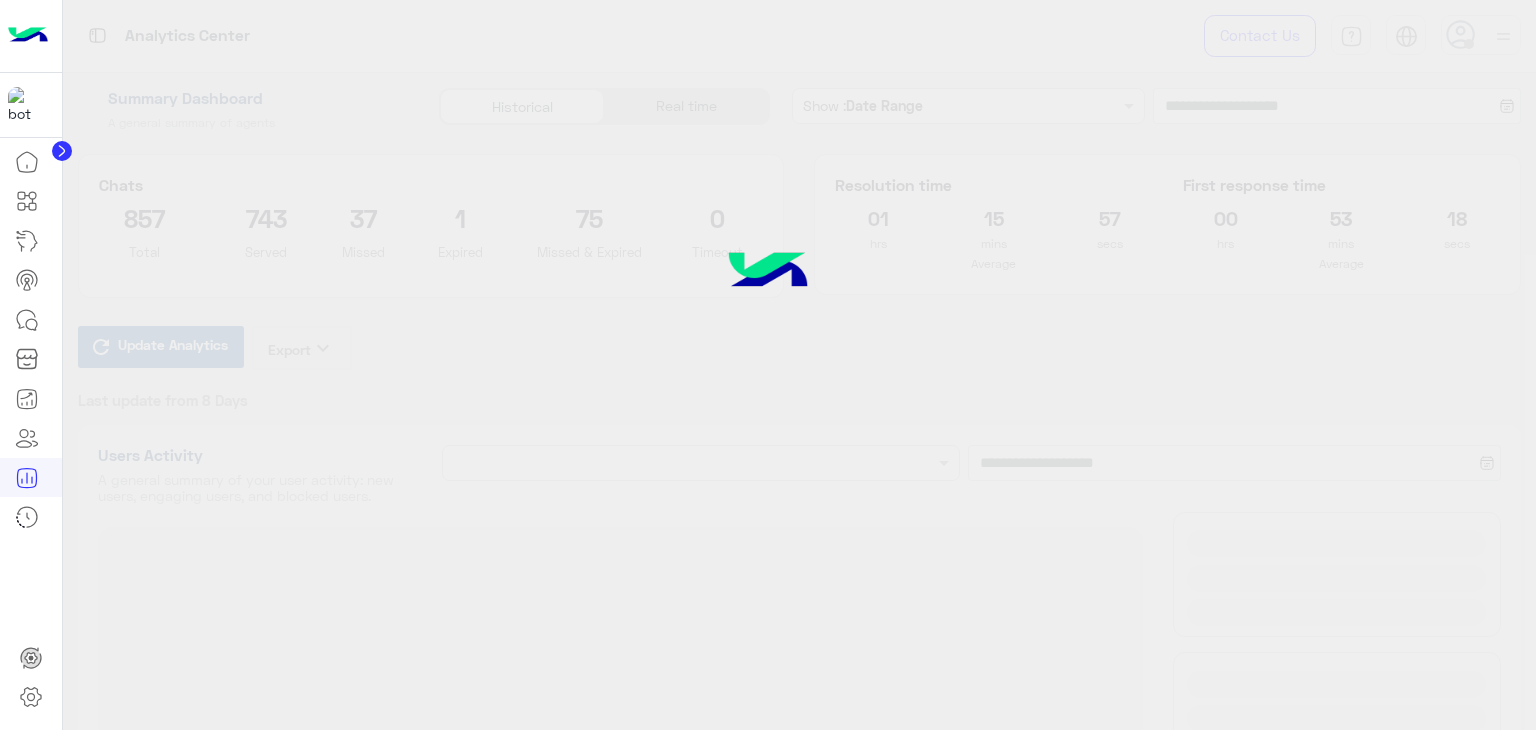 type on "**********" 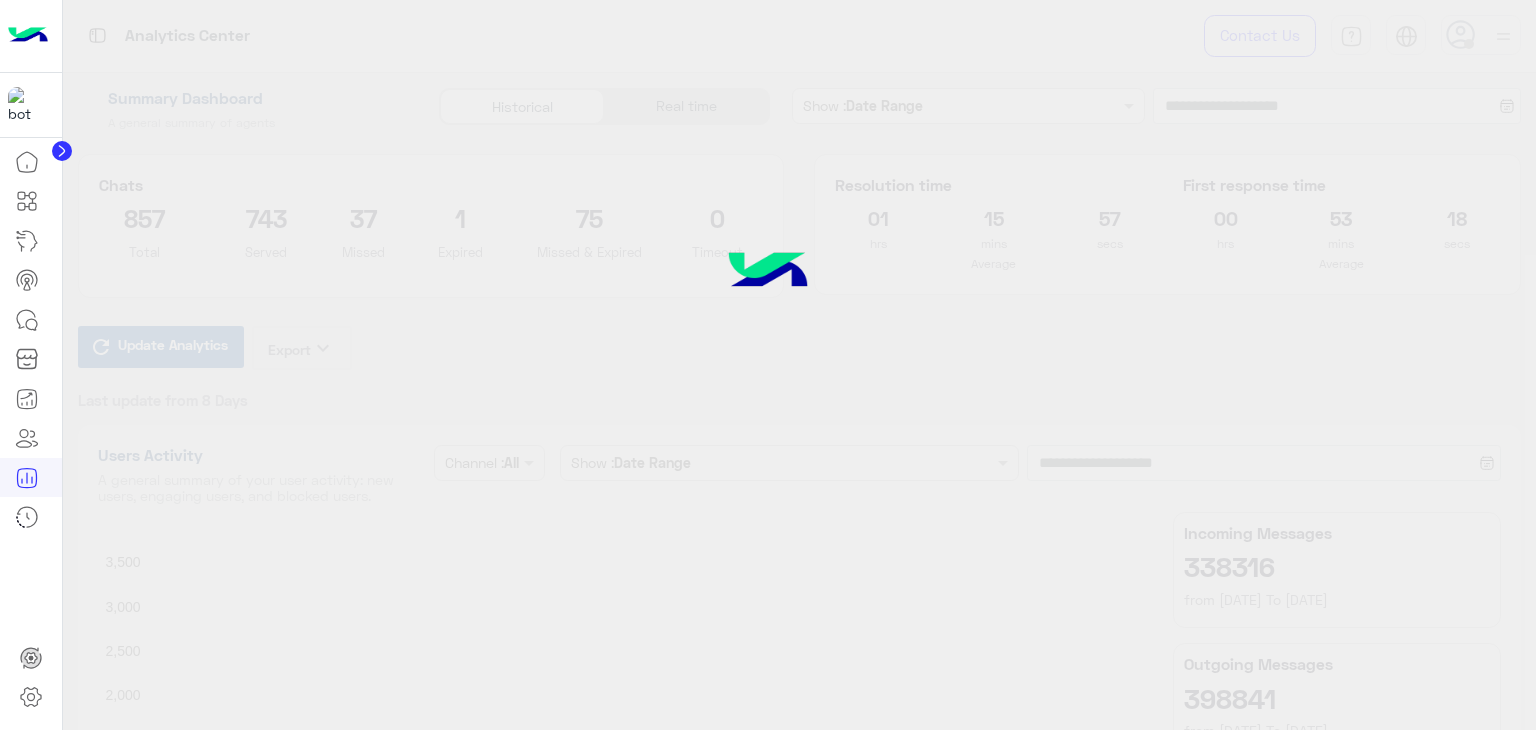 type on "**********" 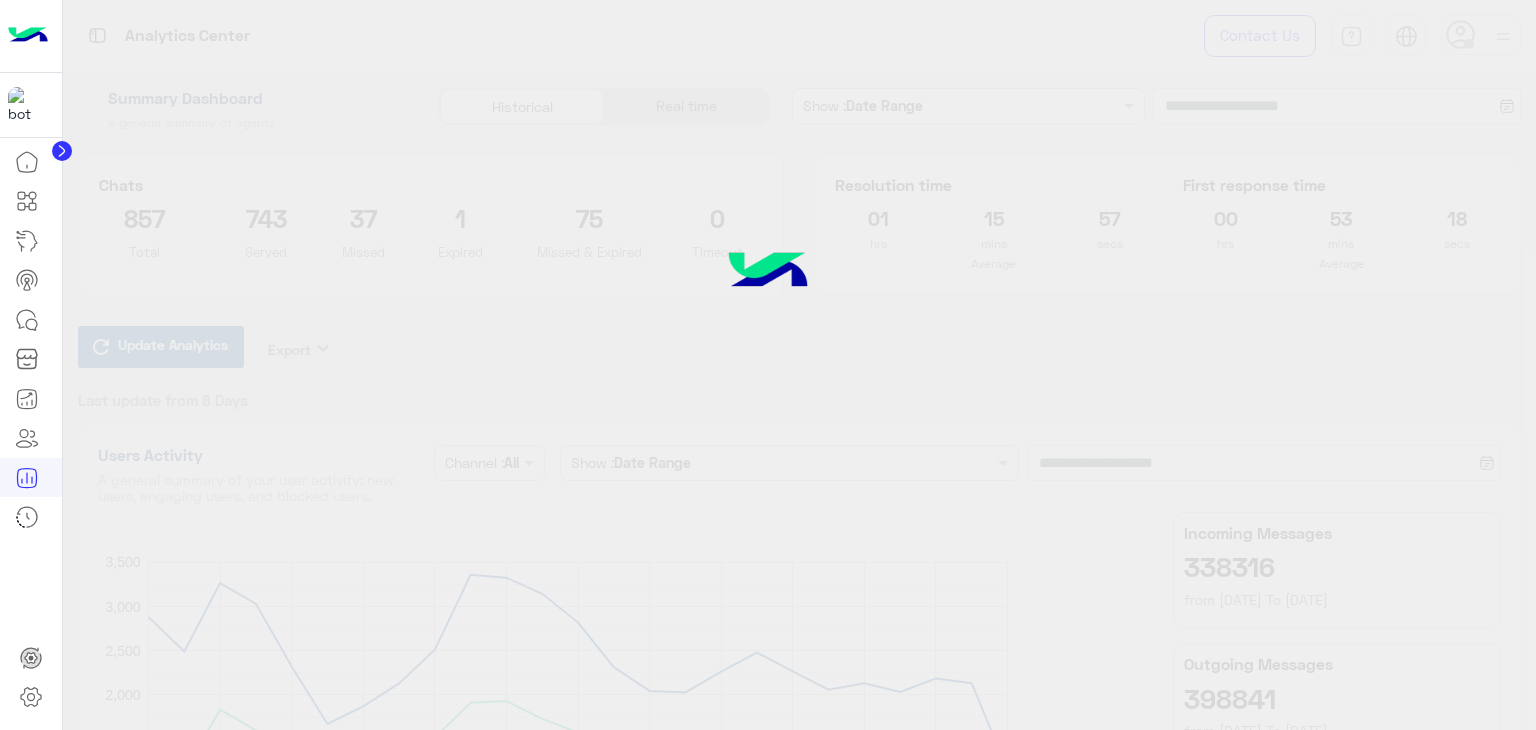 type on "**********" 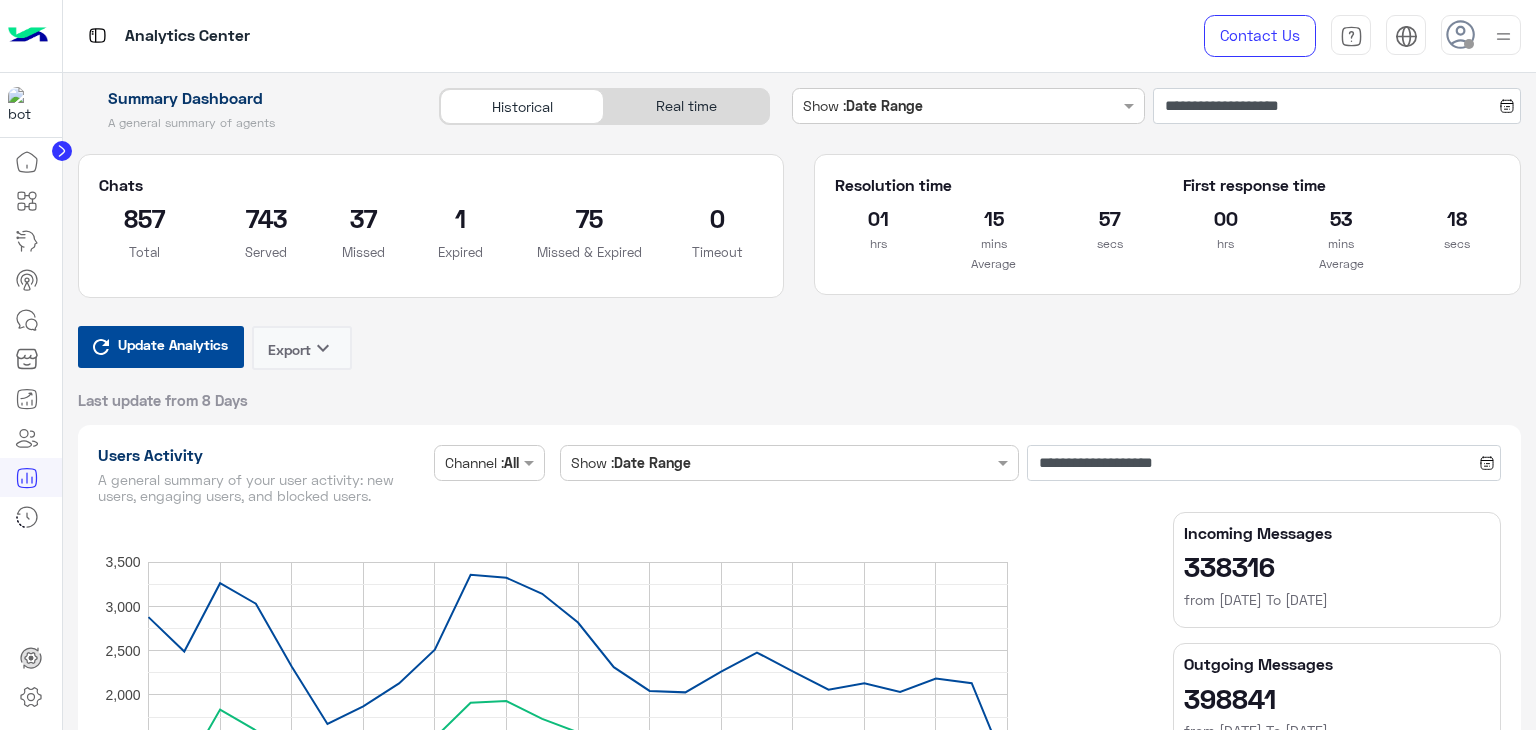 type on "**********" 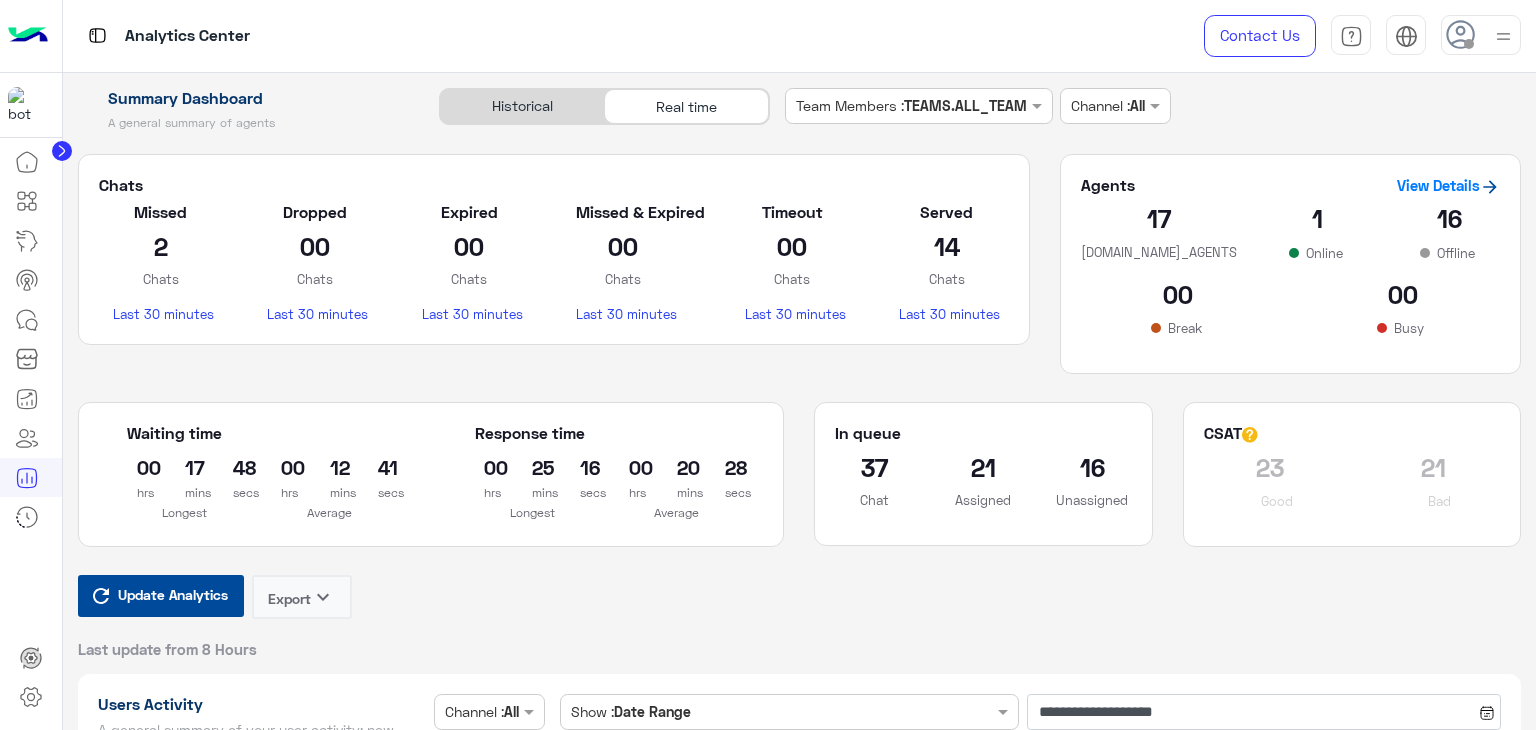 type on "**********" 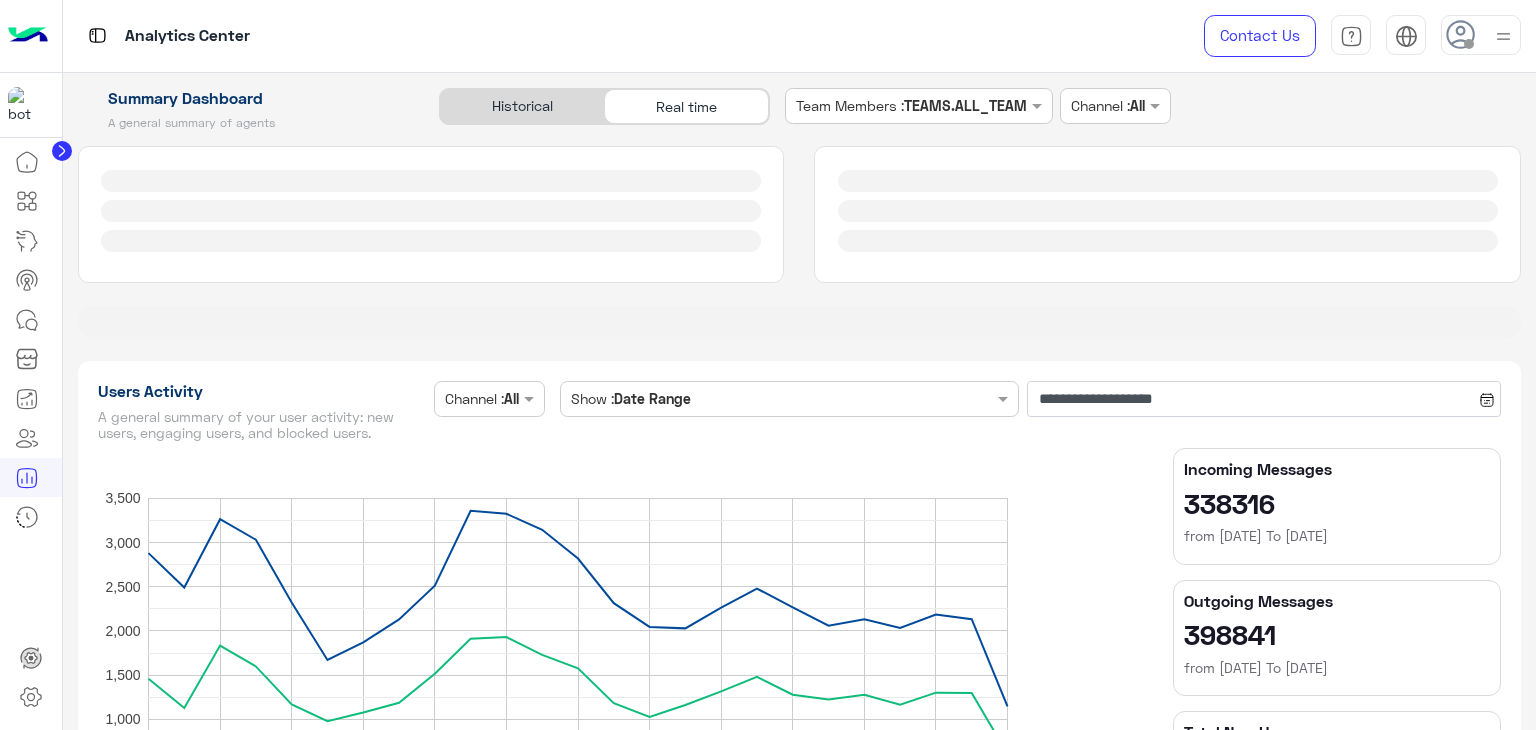 scroll, scrollTop: 0, scrollLeft: 0, axis: both 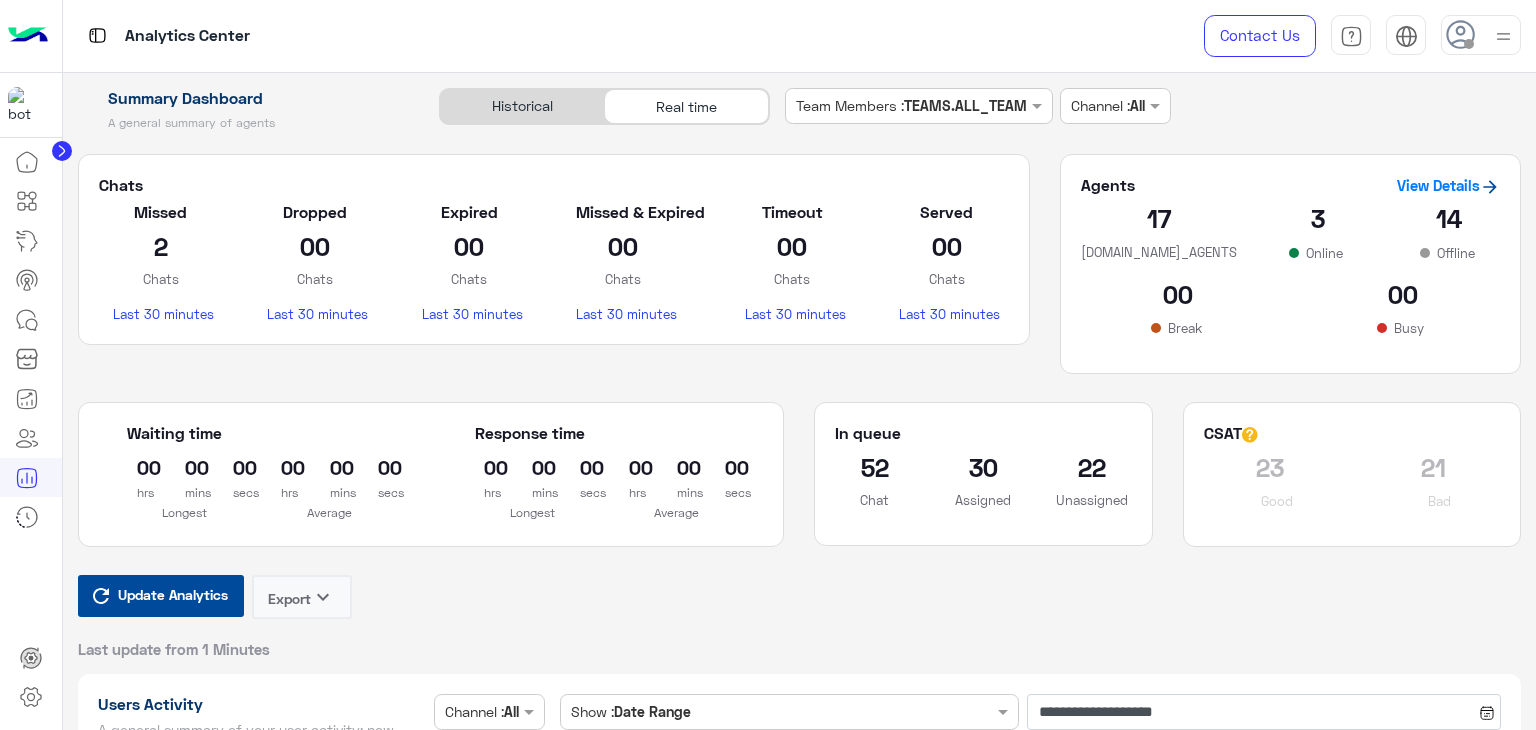 click on "Update Analytics" at bounding box center [173, 594] 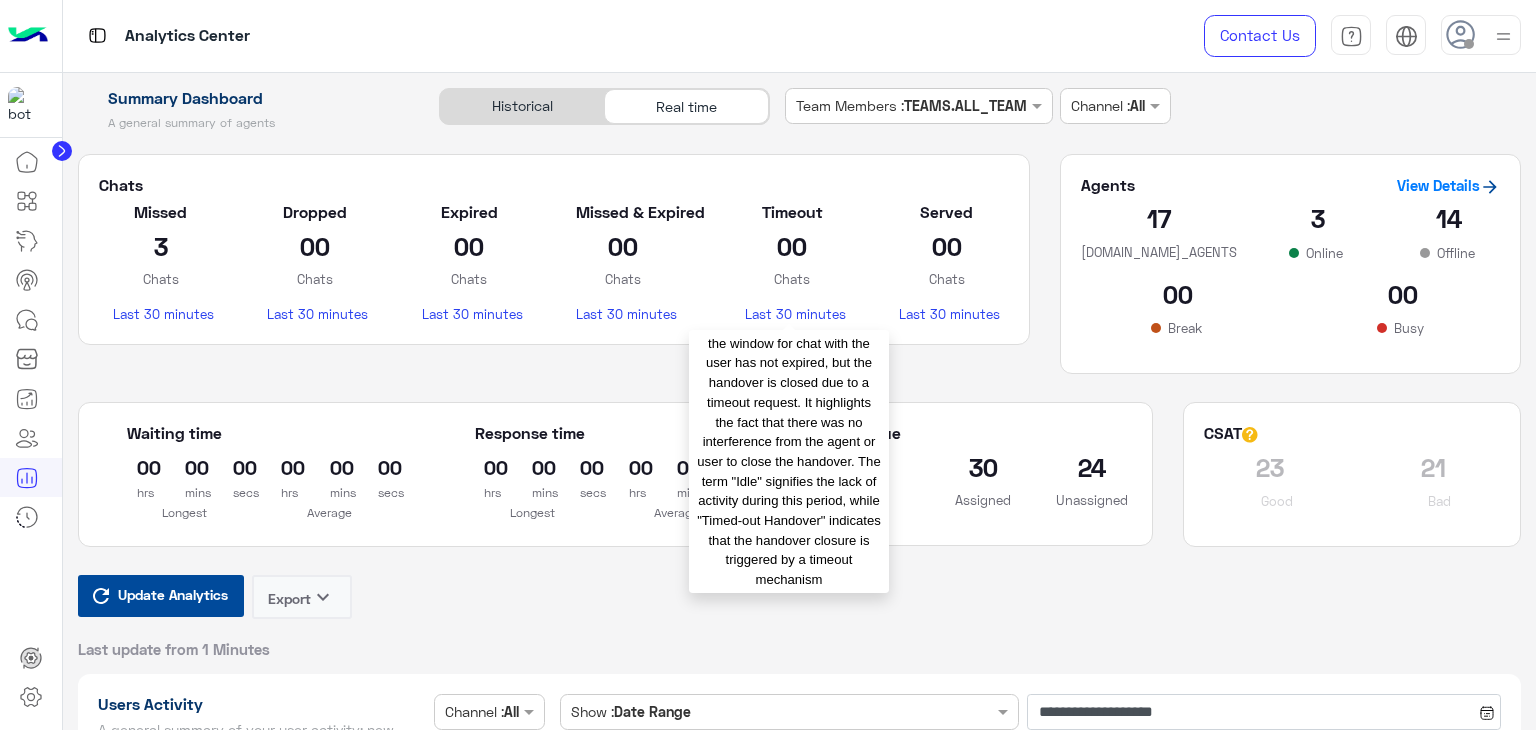 click on "Update Analytics" at bounding box center [173, 594] 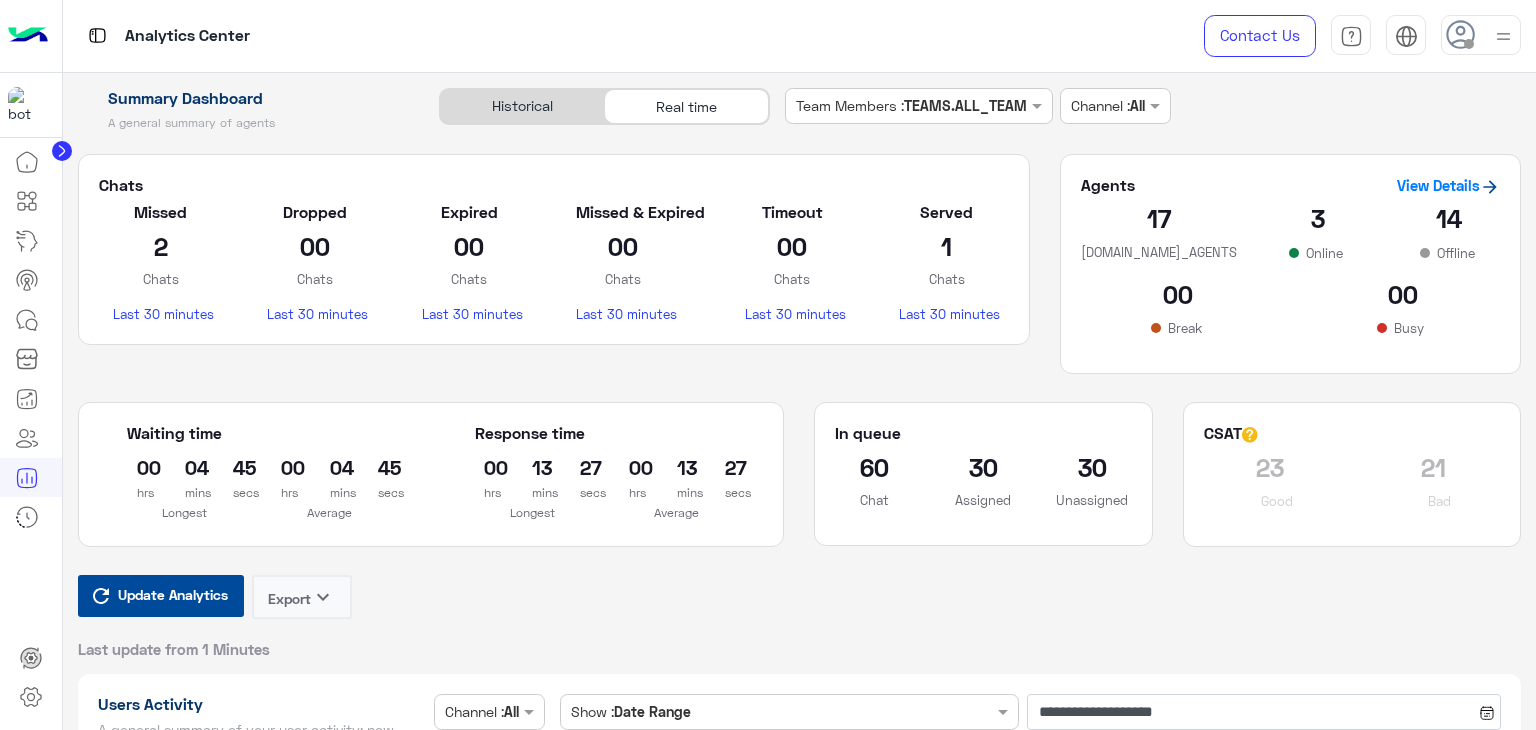click on "Update Analytics" at bounding box center (173, 594) 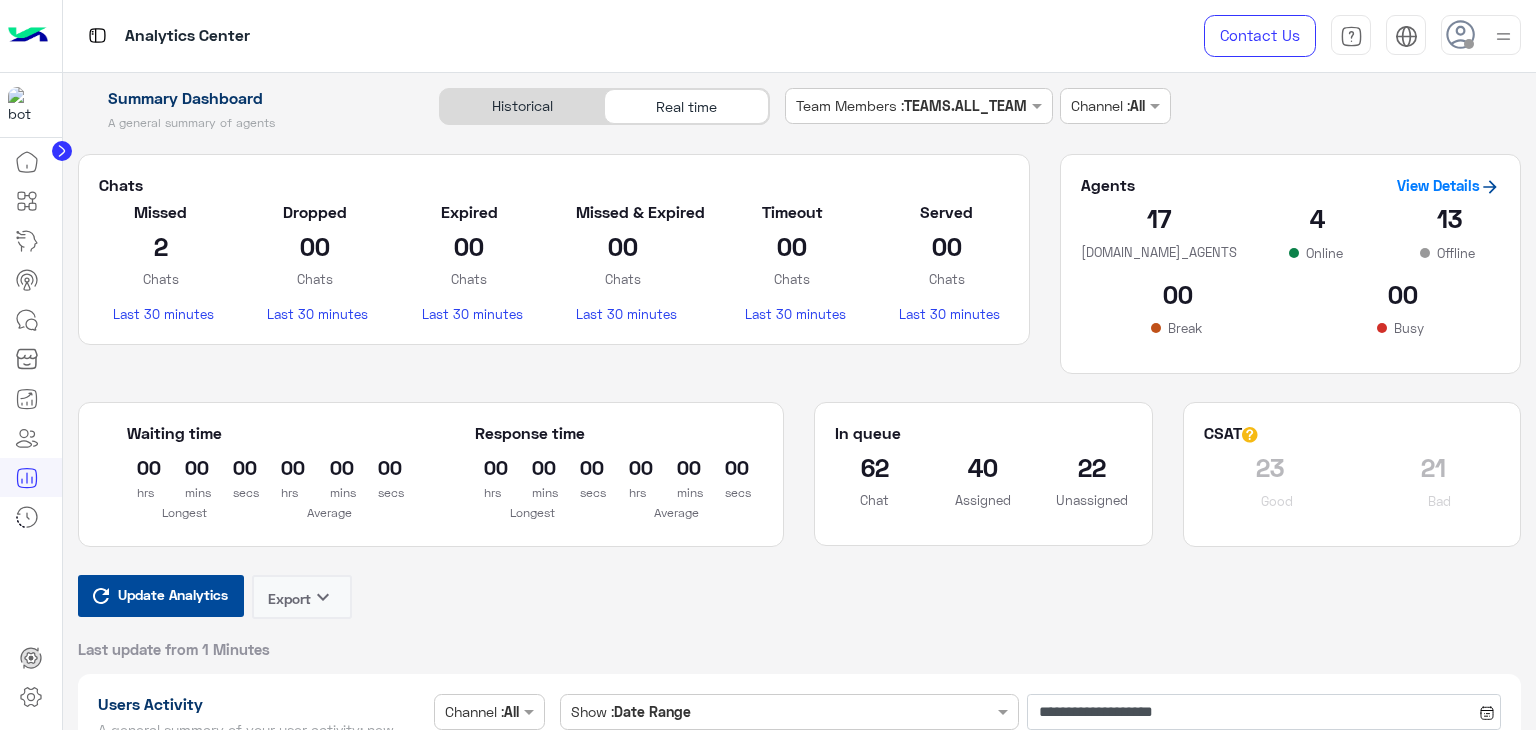 click on "Update Analytics" at bounding box center (173, 594) 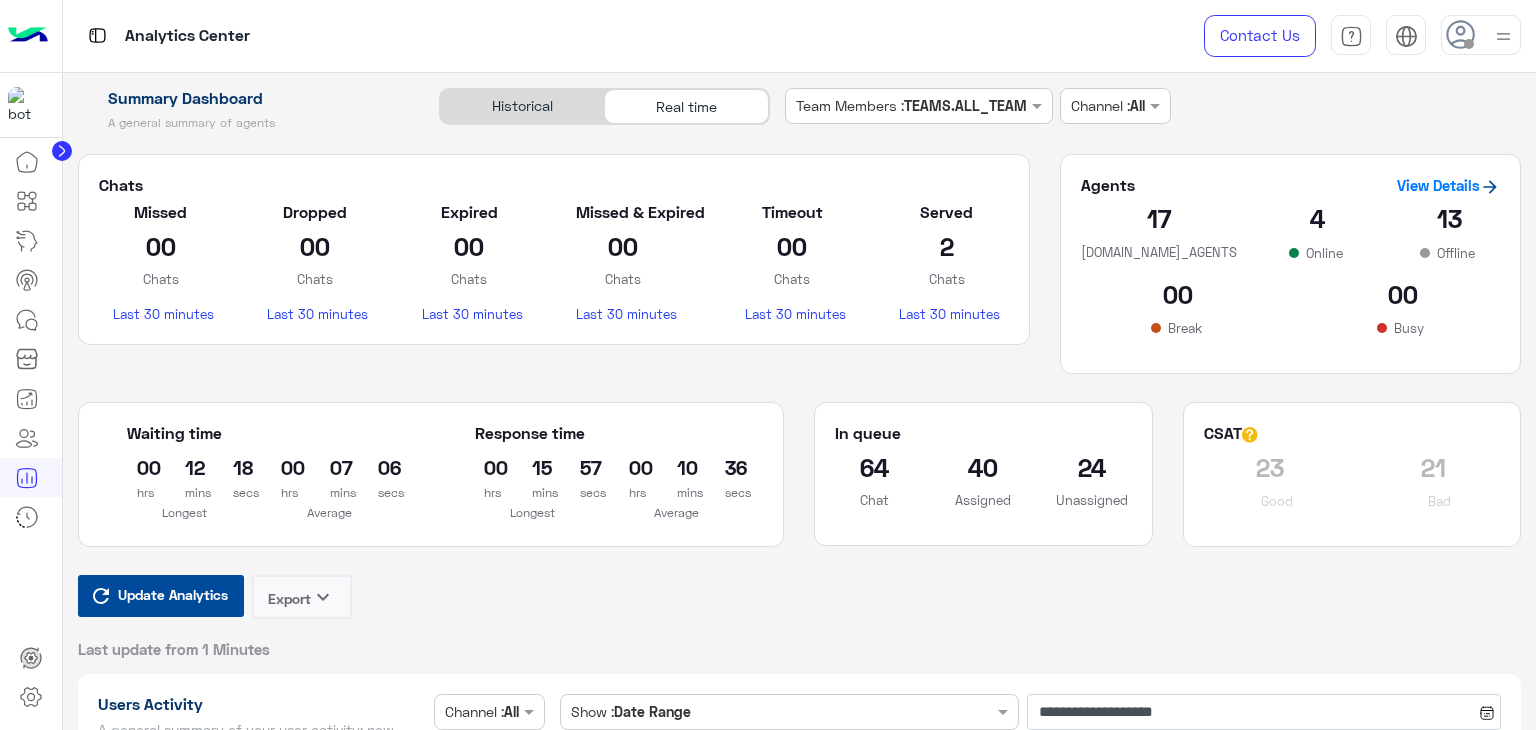 click on "Update Analytics" at bounding box center (173, 594) 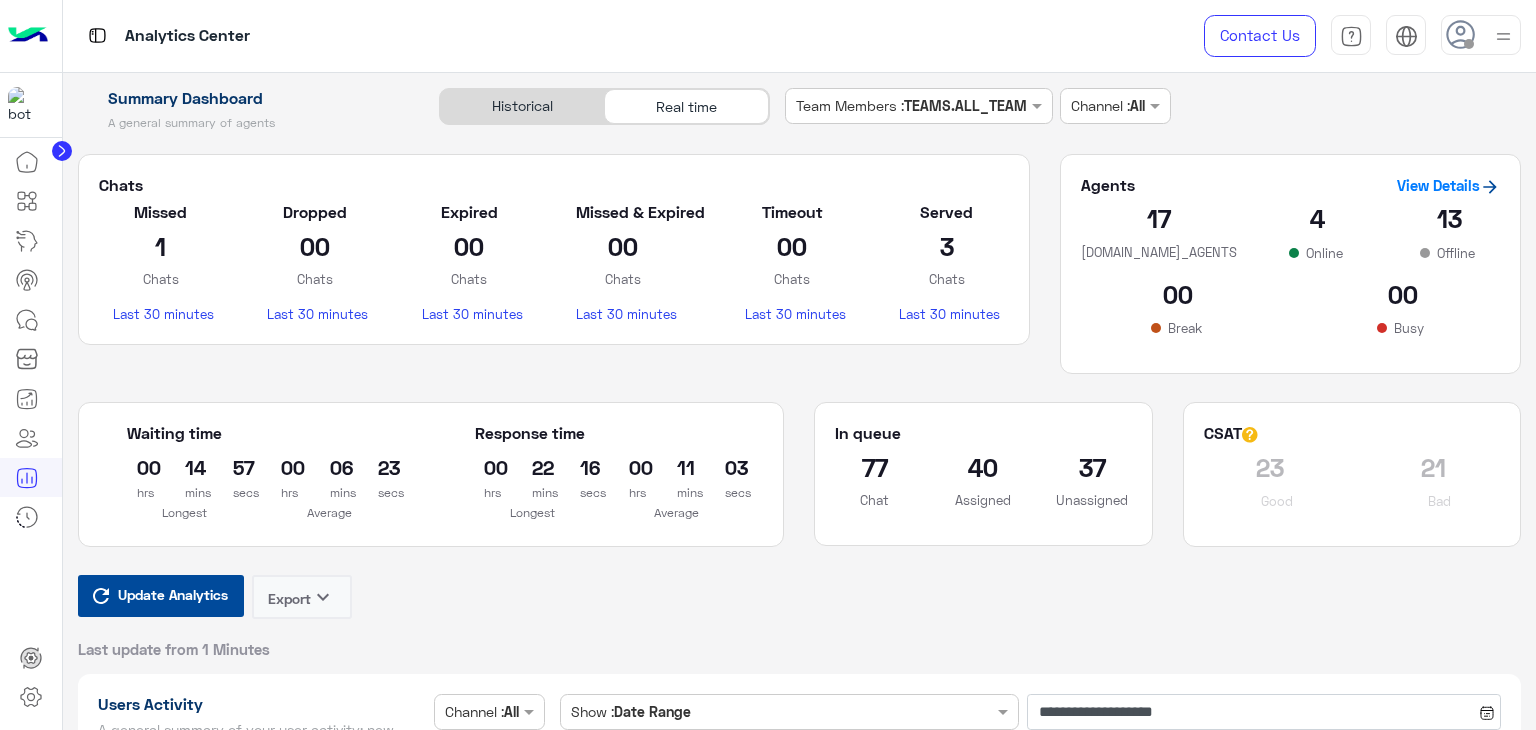 click on "Update Analytics" at bounding box center (173, 594) 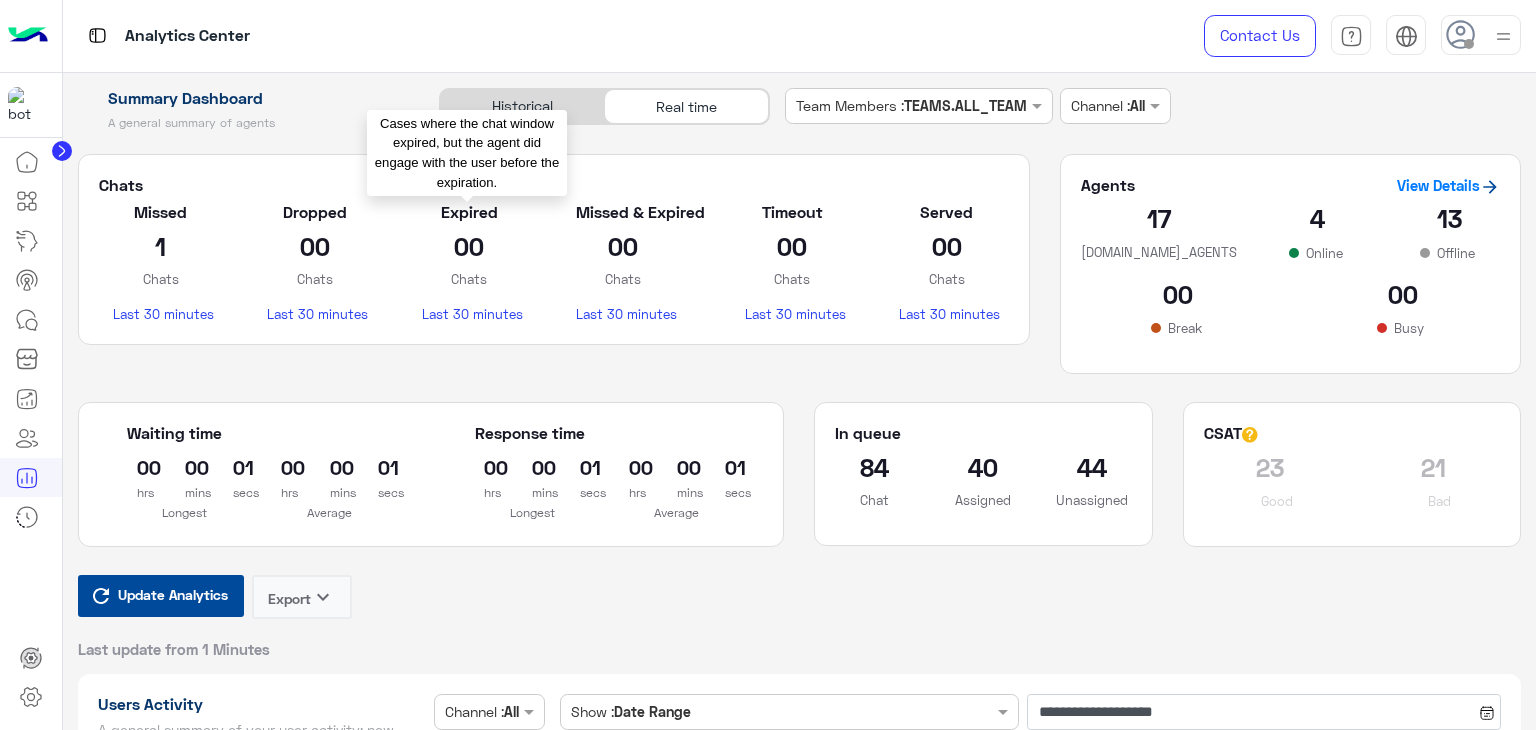 click on "Update Analytics" at bounding box center [173, 594] 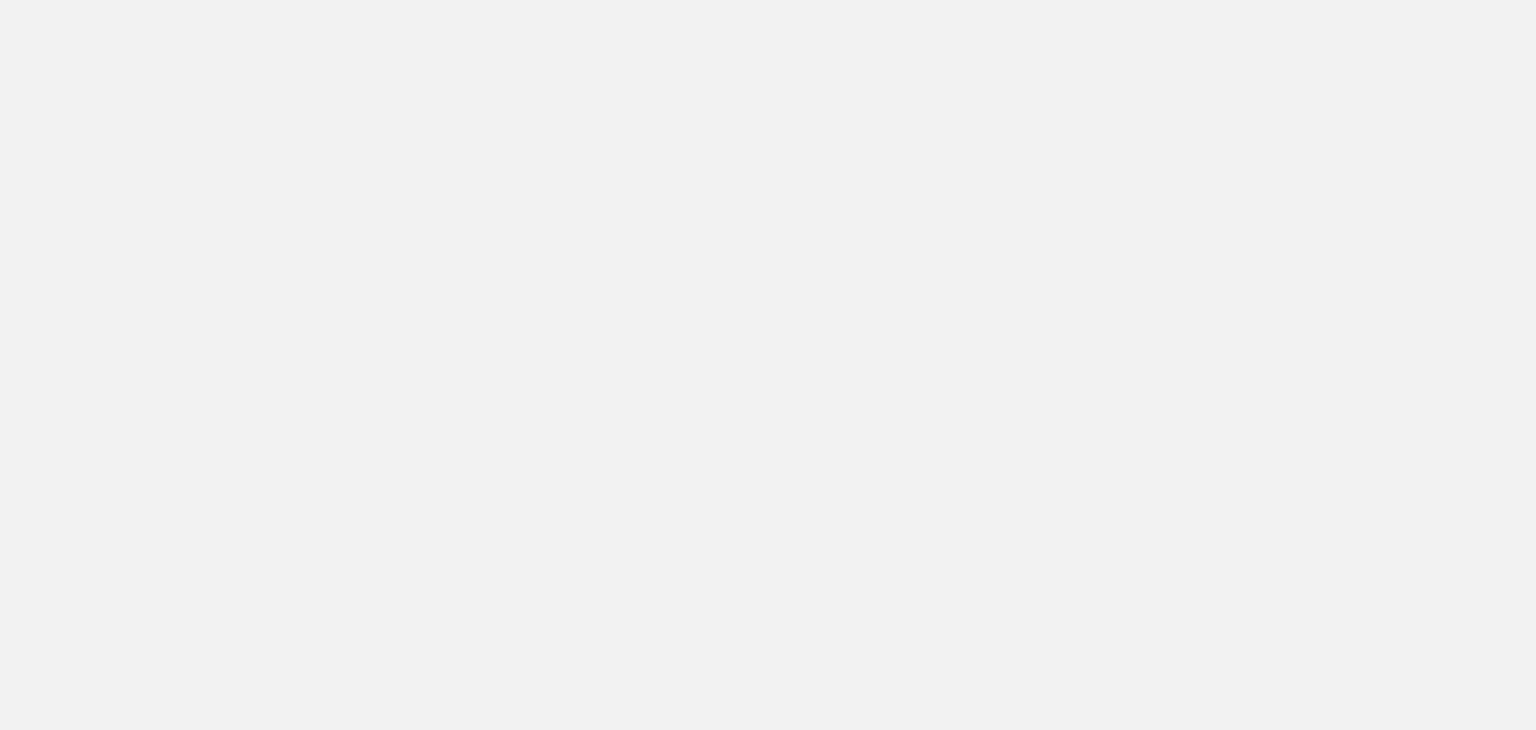 scroll, scrollTop: 0, scrollLeft: 0, axis: both 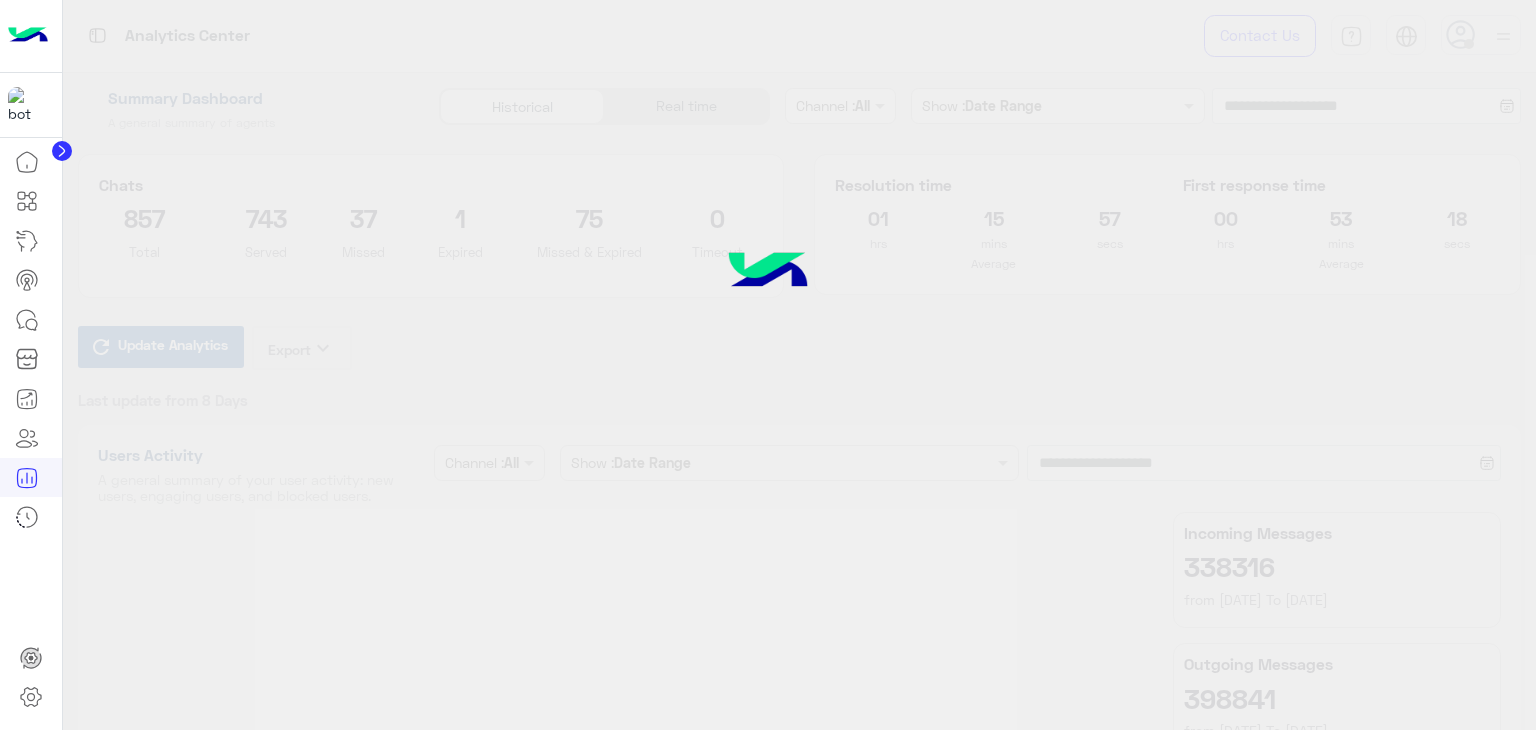 type on "**********" 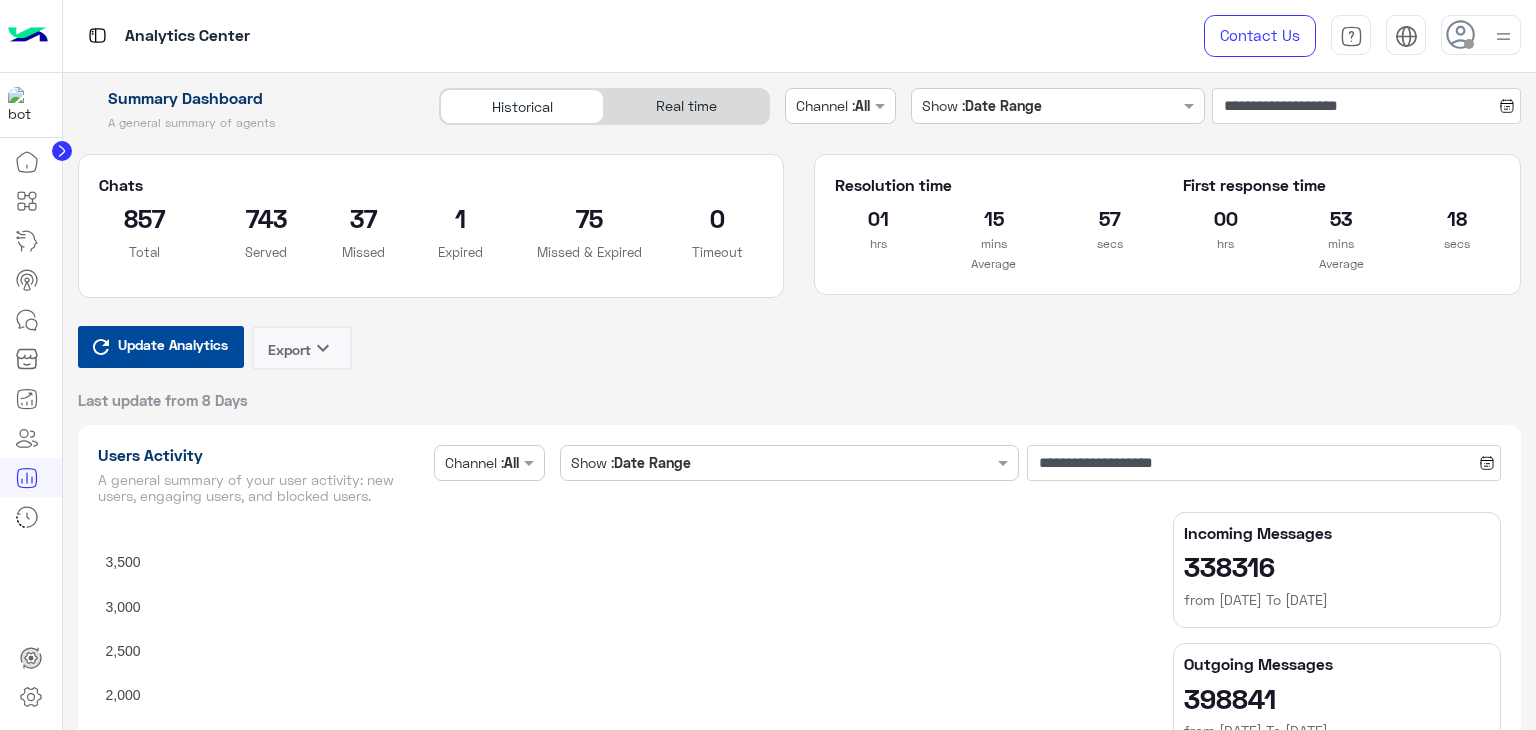 type on "**********" 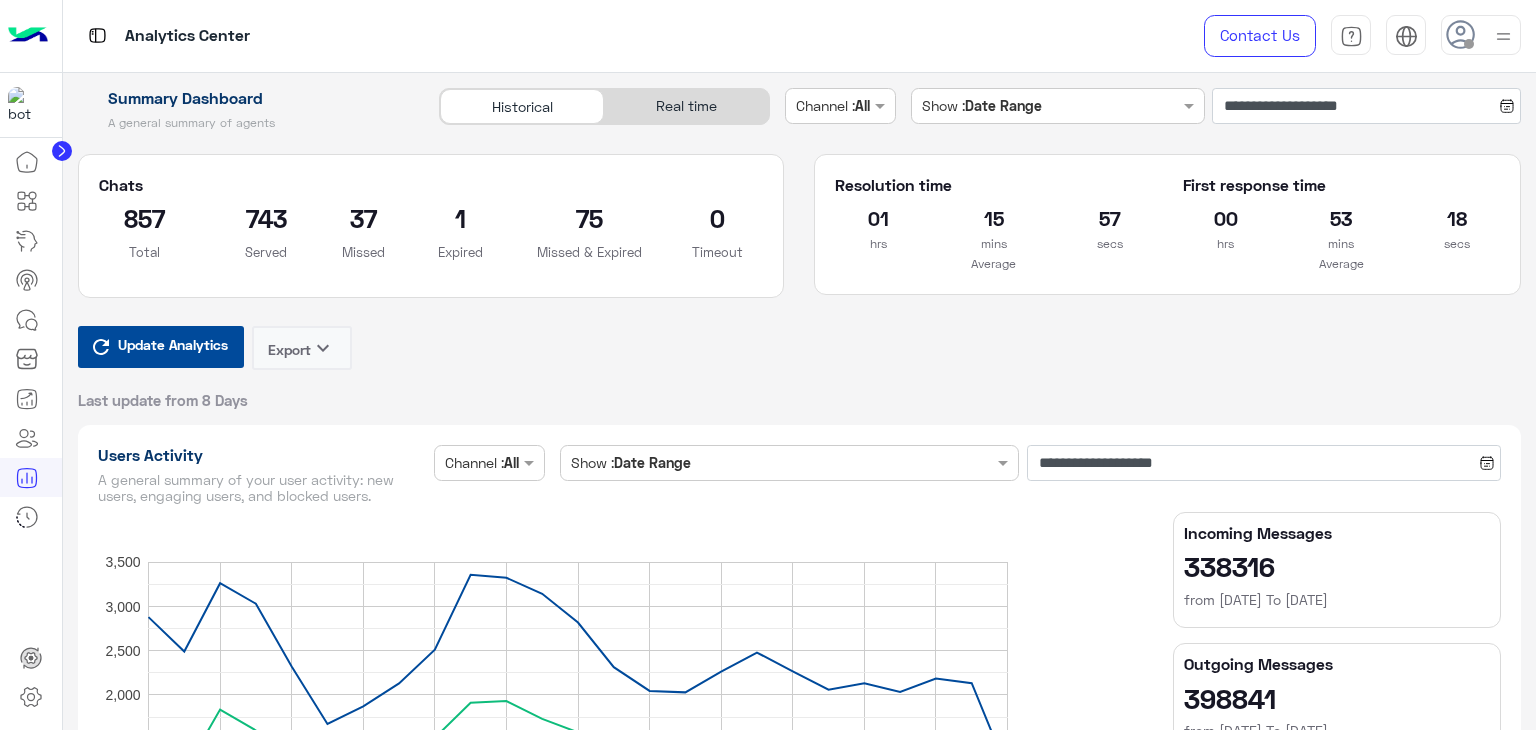 type on "**********" 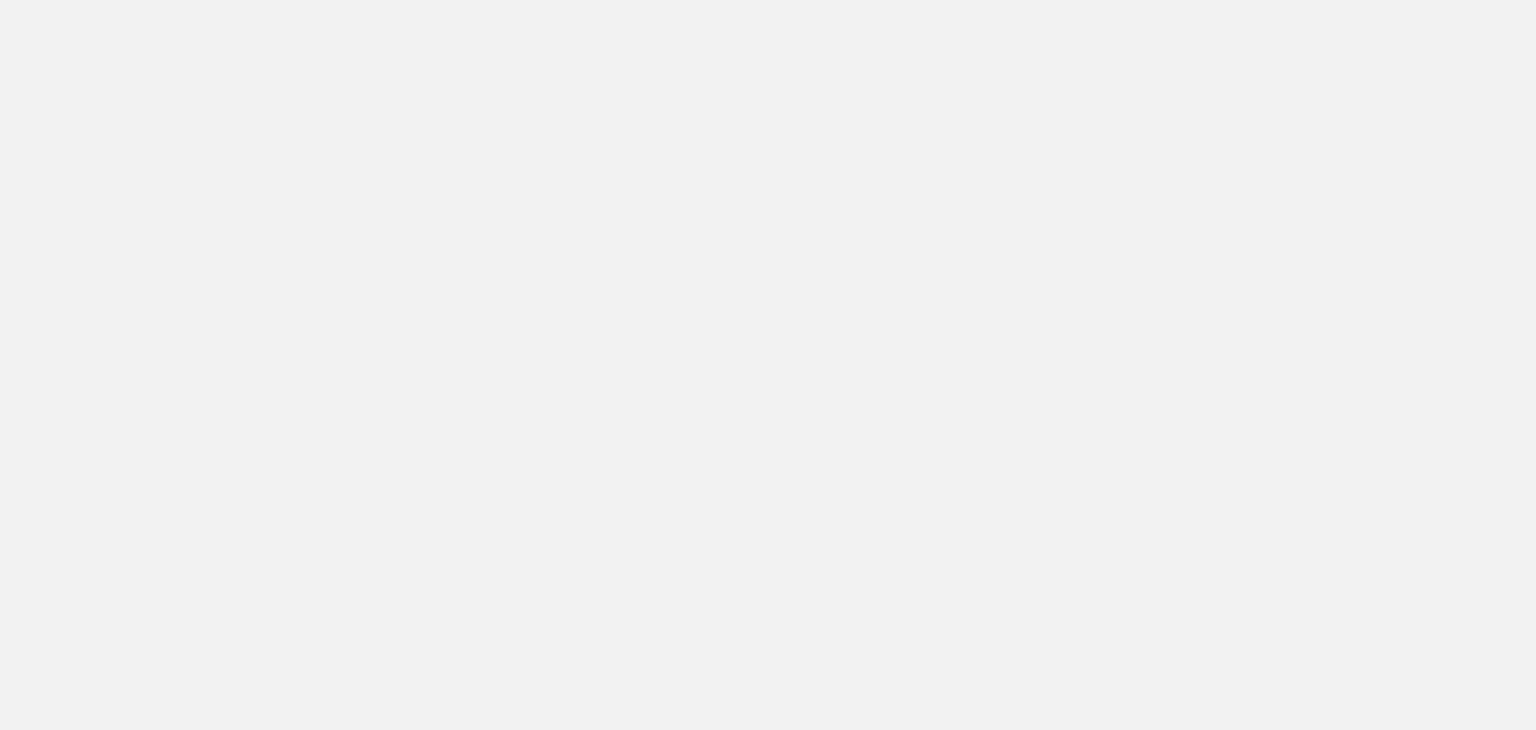 scroll, scrollTop: 0, scrollLeft: 0, axis: both 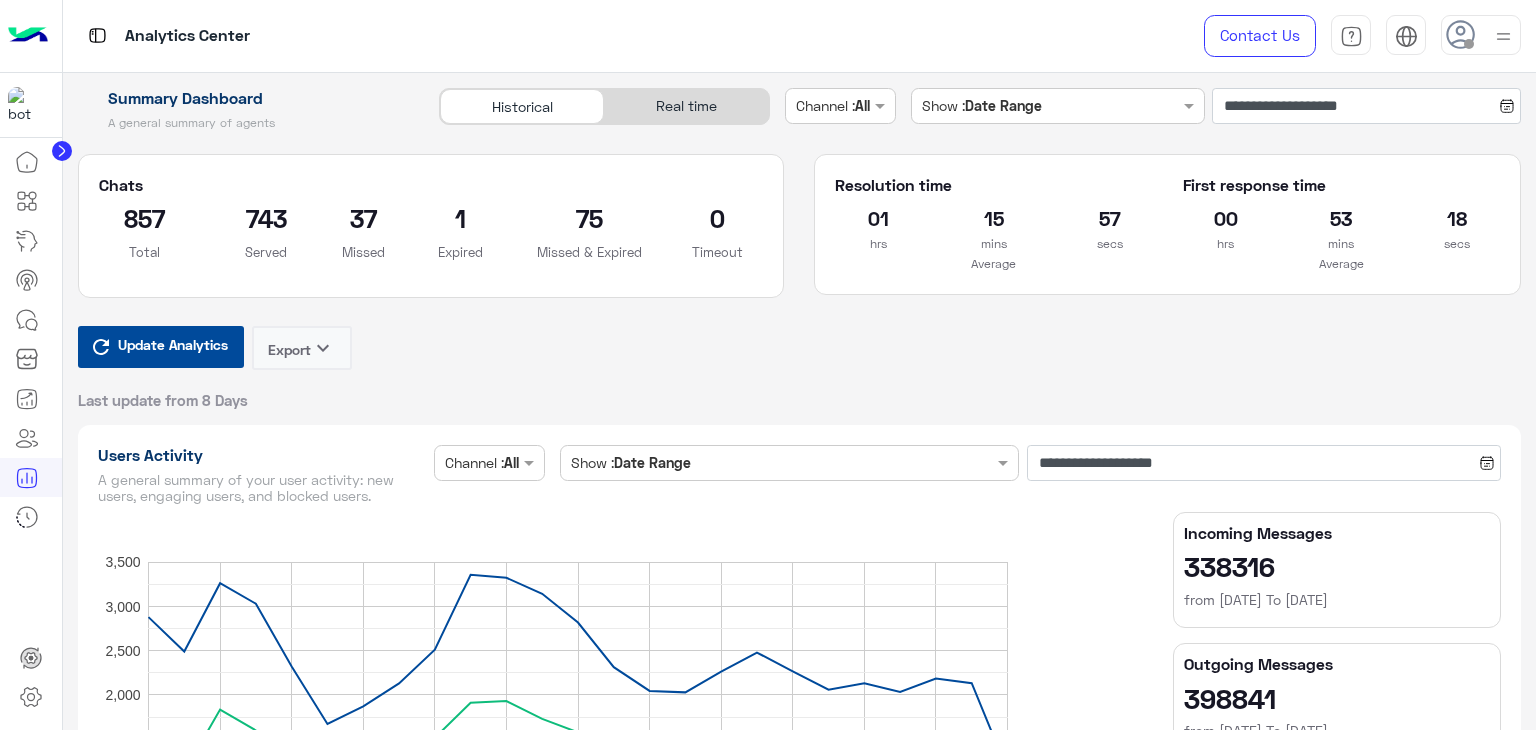 click on "Real time" 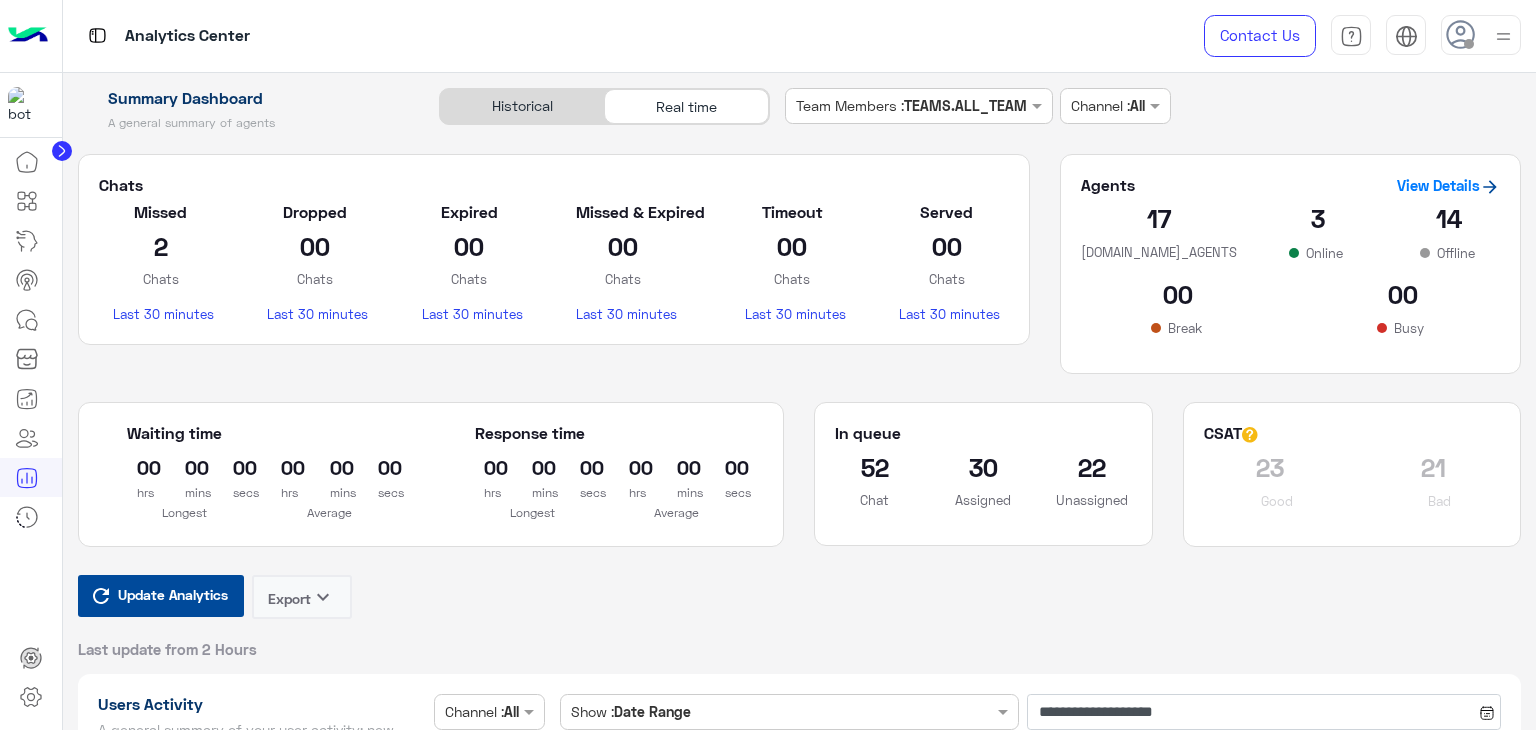 click on "Real time" 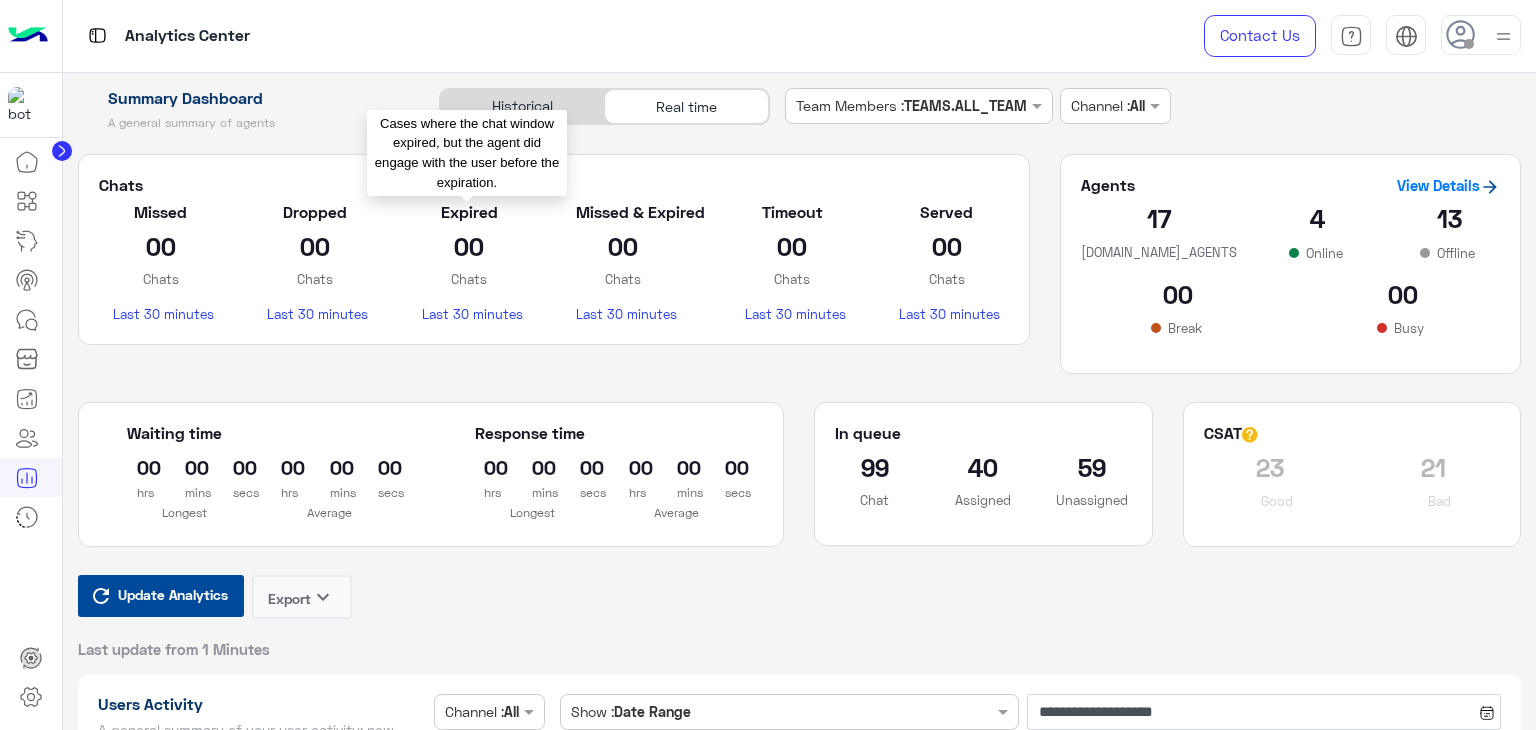 click on "Update Analytics" at bounding box center (173, 594) 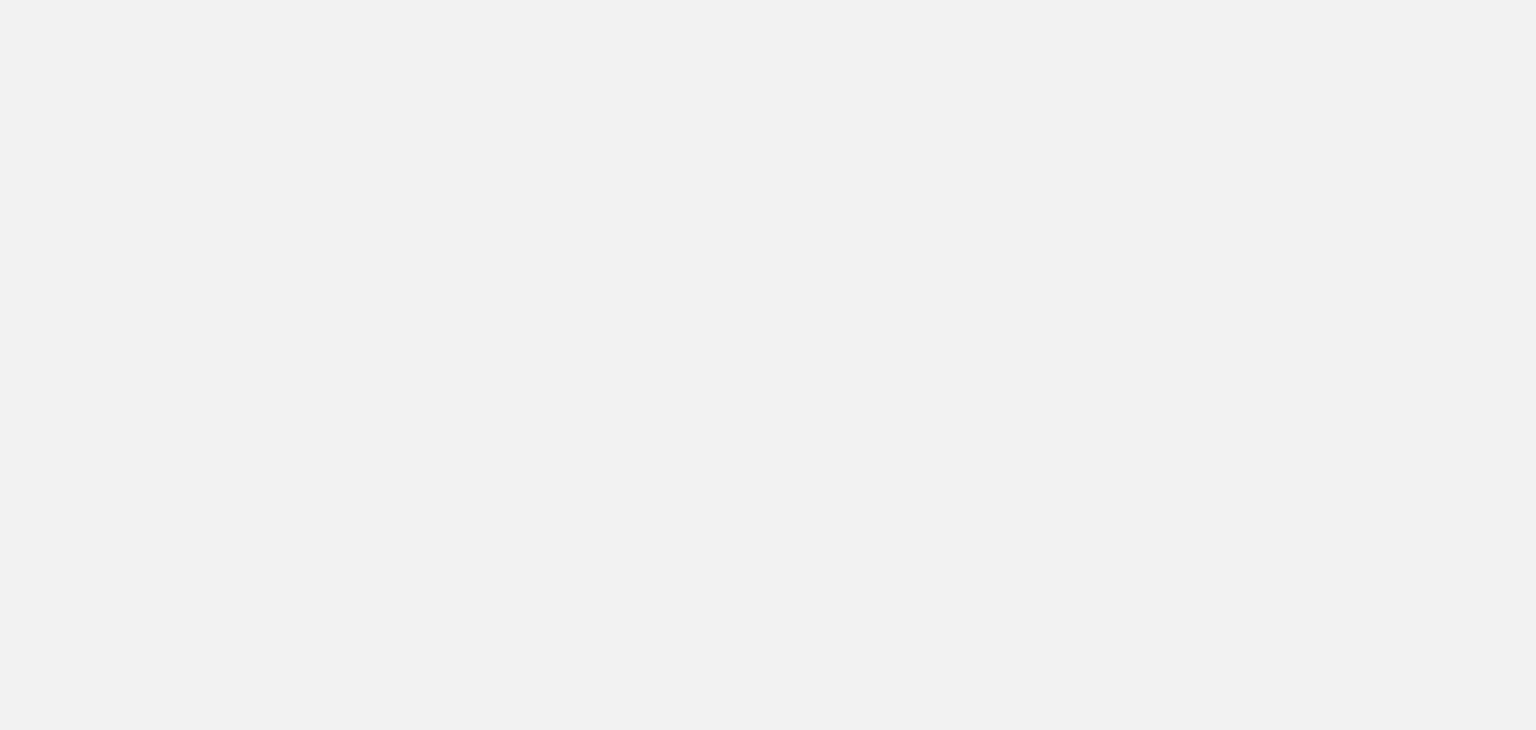 scroll, scrollTop: 0, scrollLeft: 0, axis: both 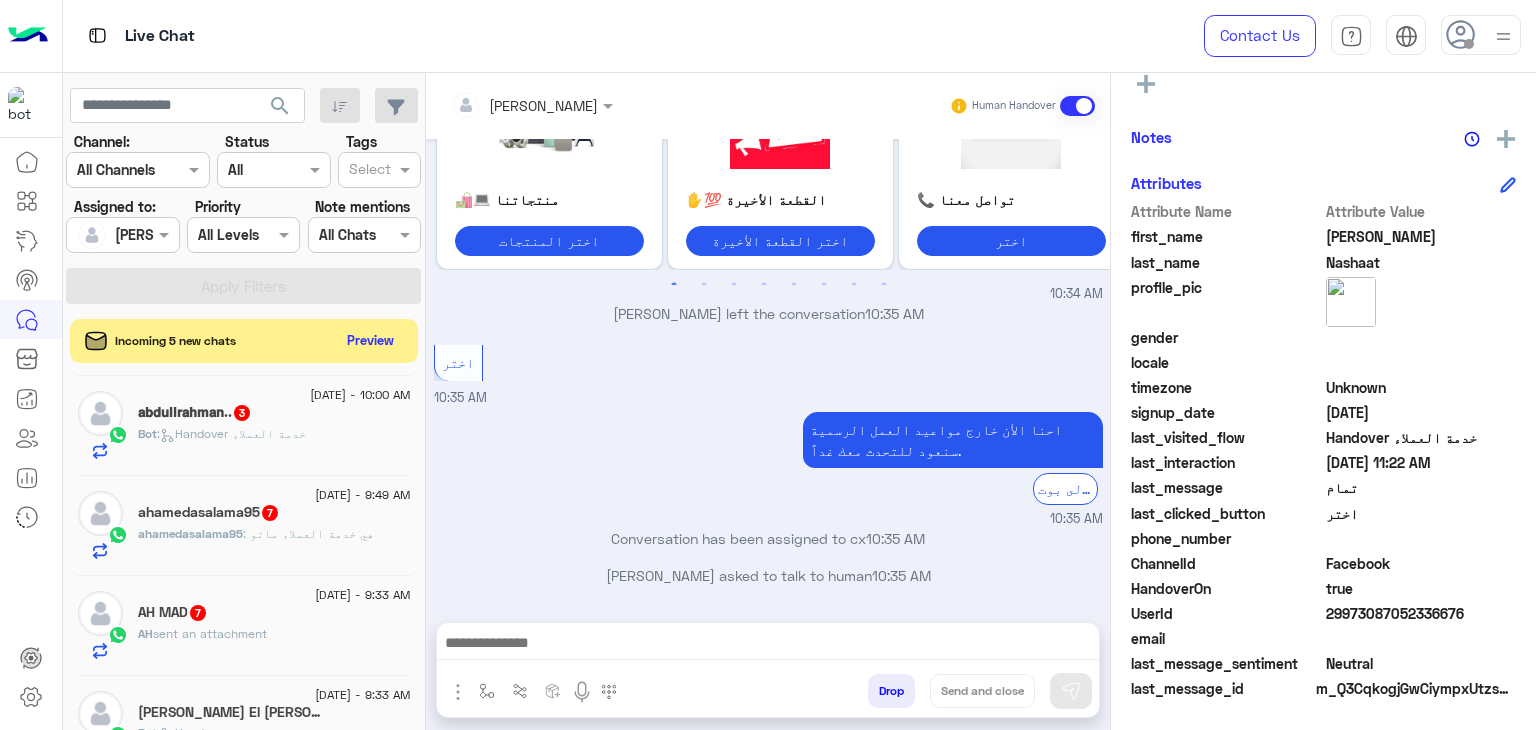 click on "[PERSON_NAME]" at bounding box center (115, 235) 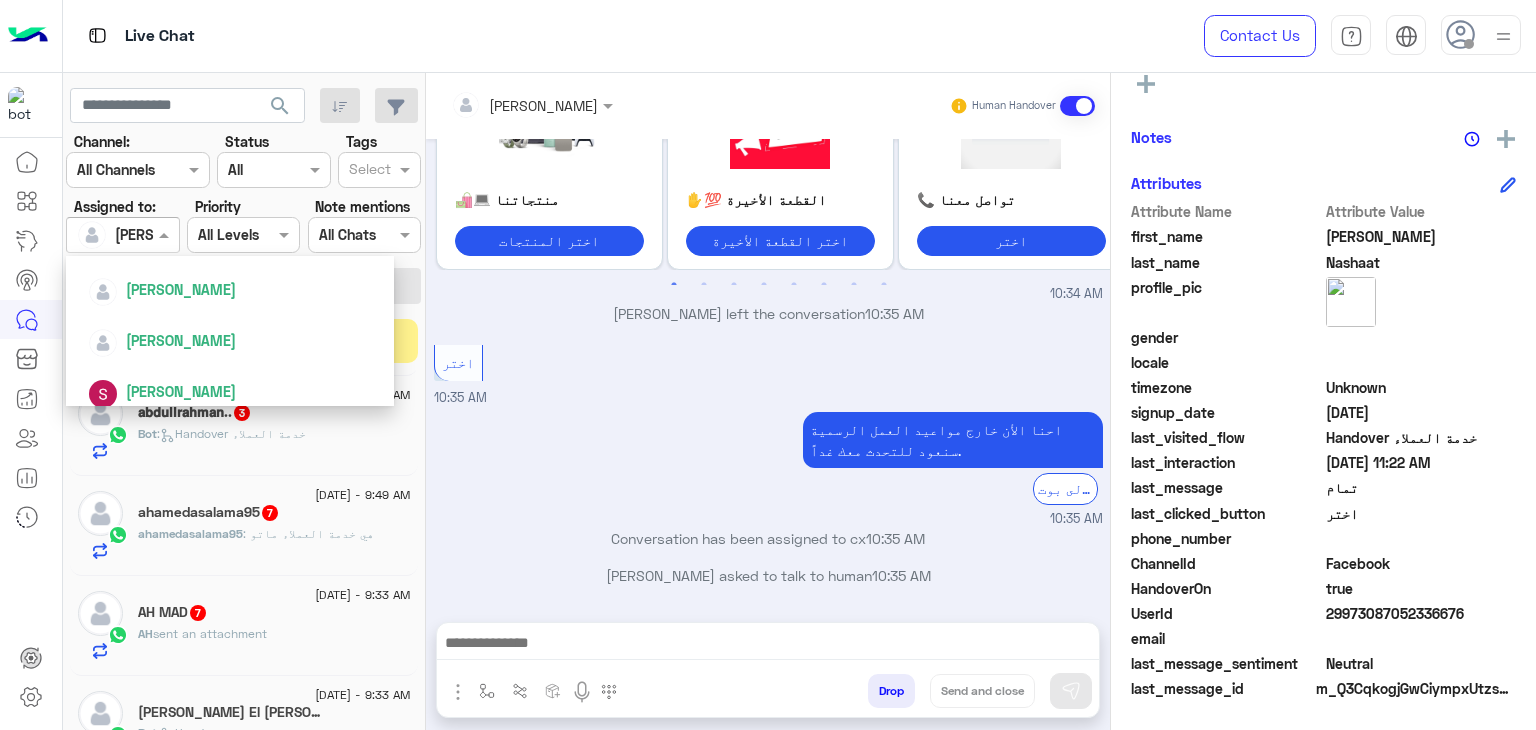 scroll, scrollTop: 879, scrollLeft: 0, axis: vertical 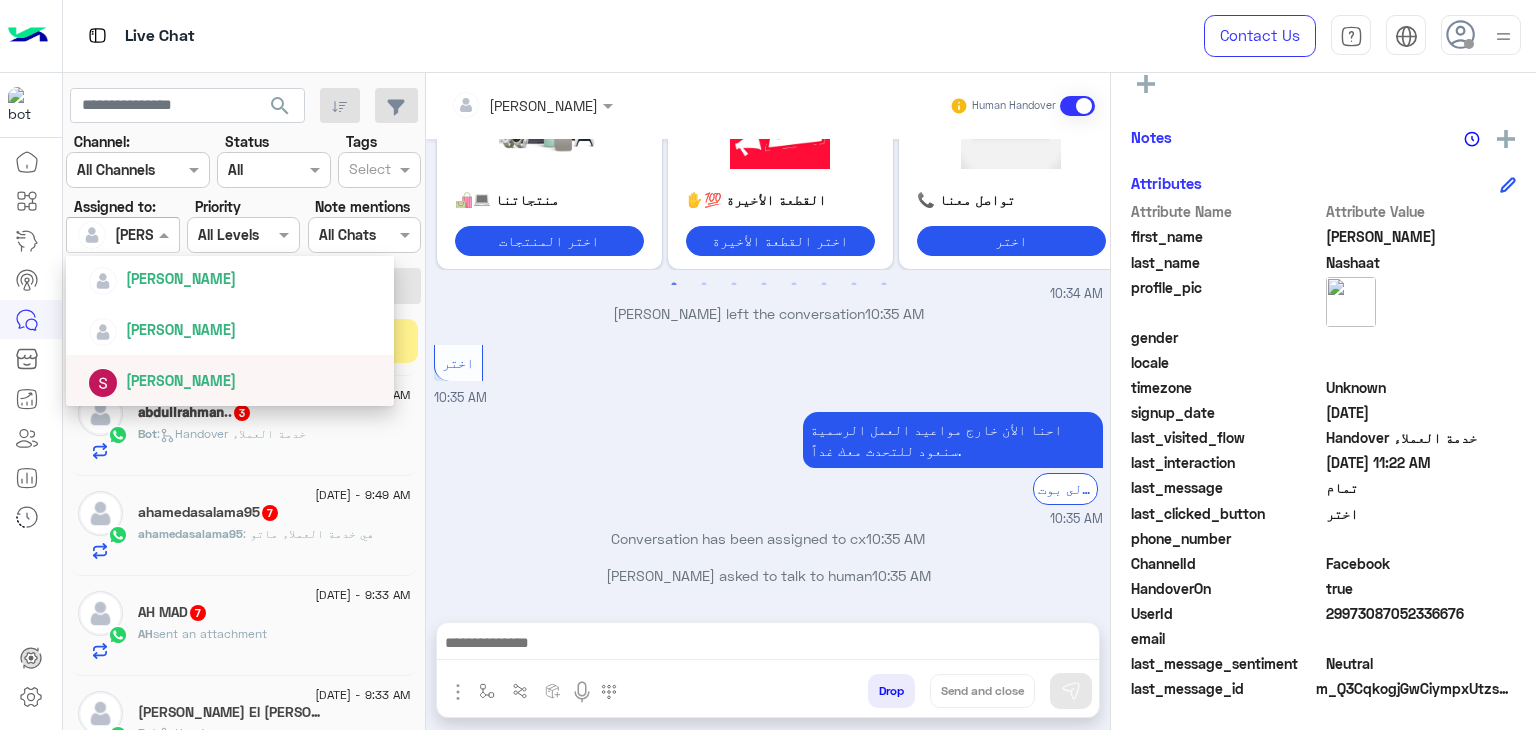 click on "[PERSON_NAME]" at bounding box center (181, 380) 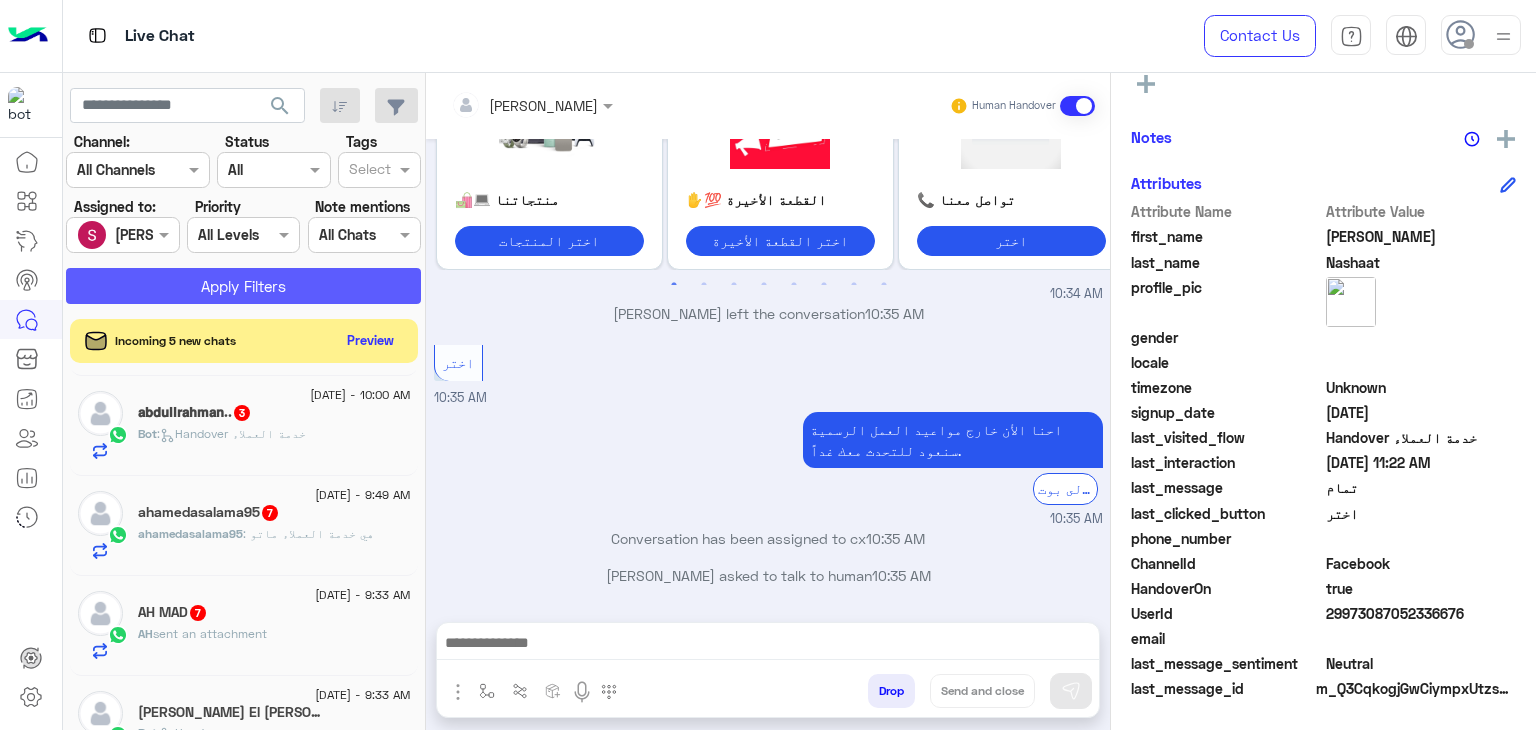 click on "Apply Filters" 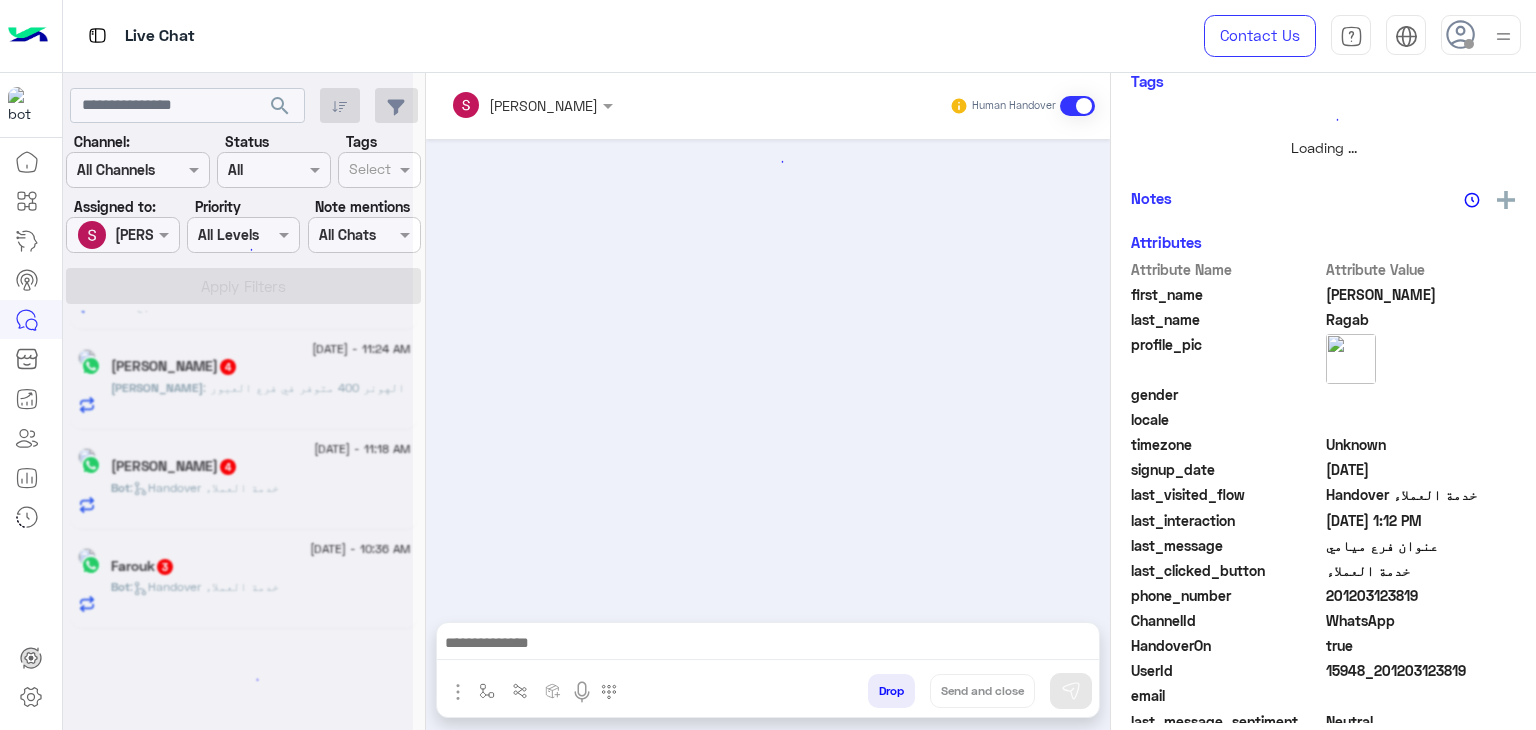 scroll, scrollTop: 429, scrollLeft: 0, axis: vertical 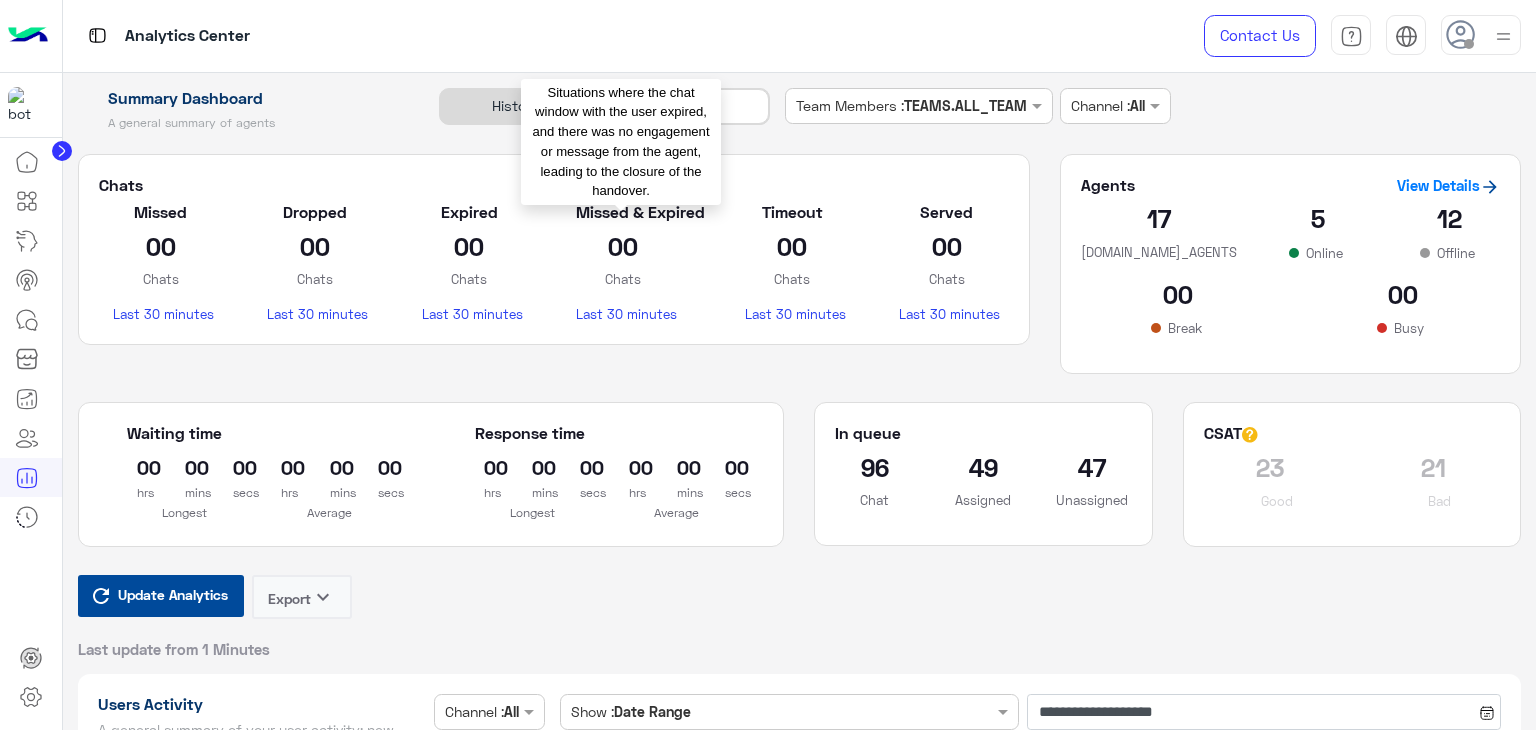 click on "Update Analytics" at bounding box center (173, 594) 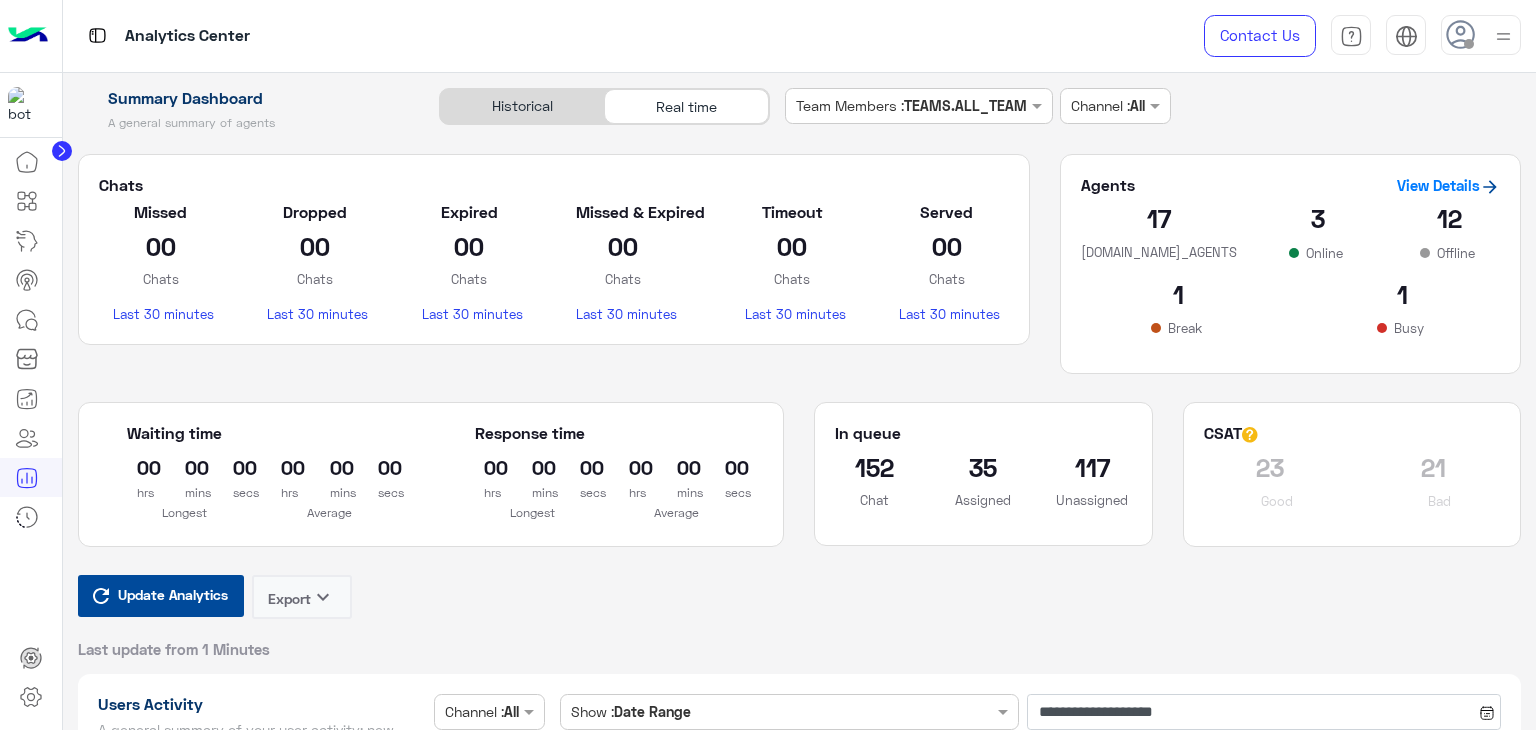 click on "Update Analytics" at bounding box center (173, 594) 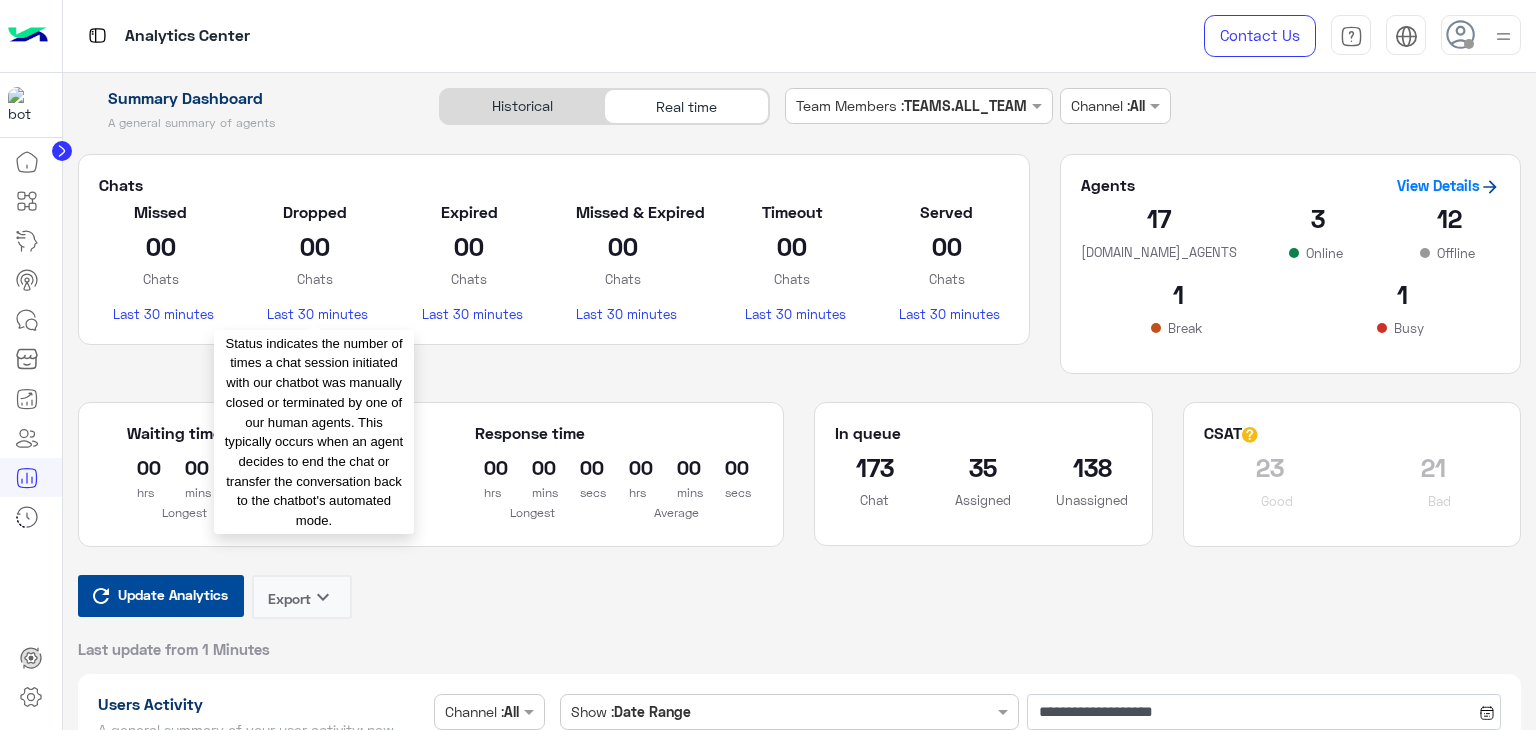 click on "Update Analytics" at bounding box center [173, 594] 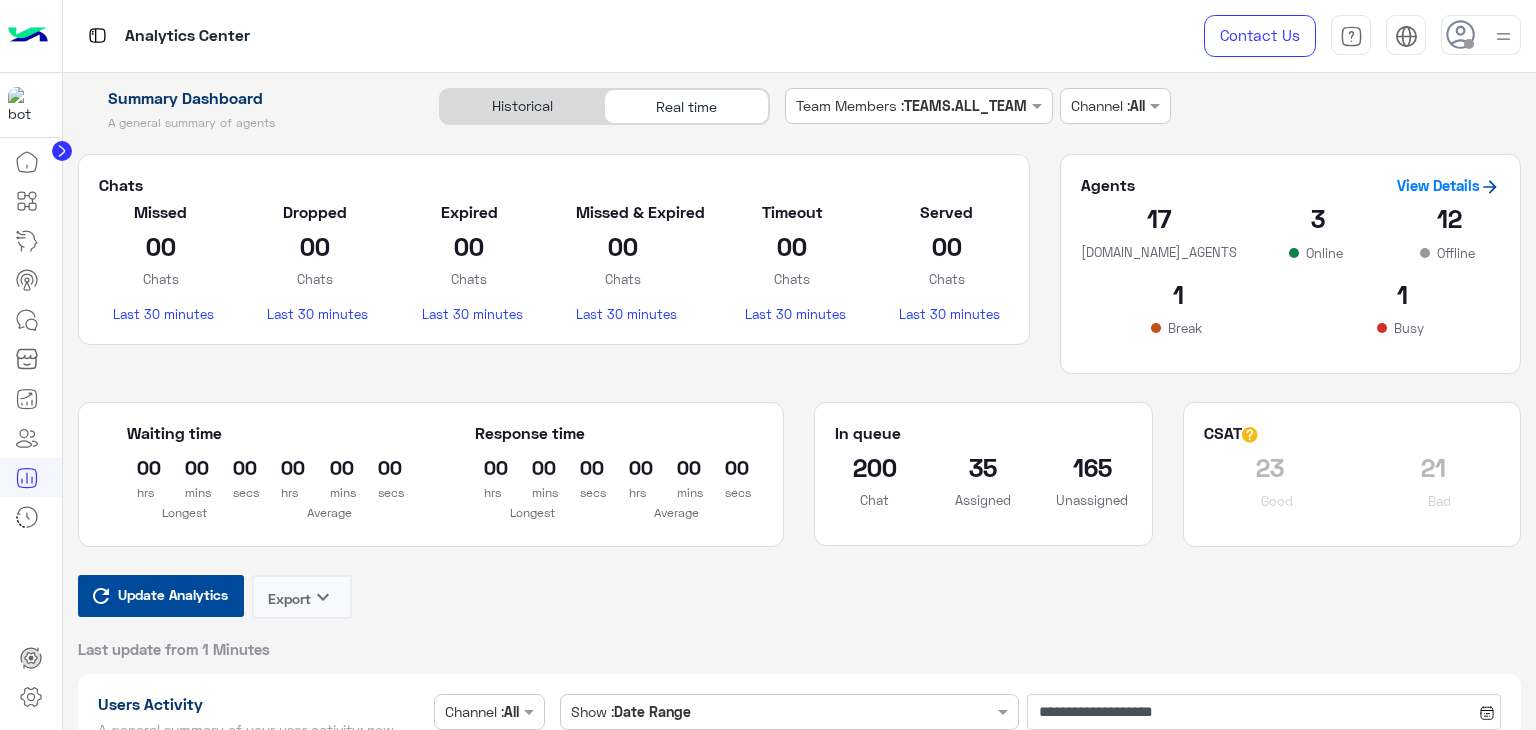click on "Update Analytics" at bounding box center [173, 594] 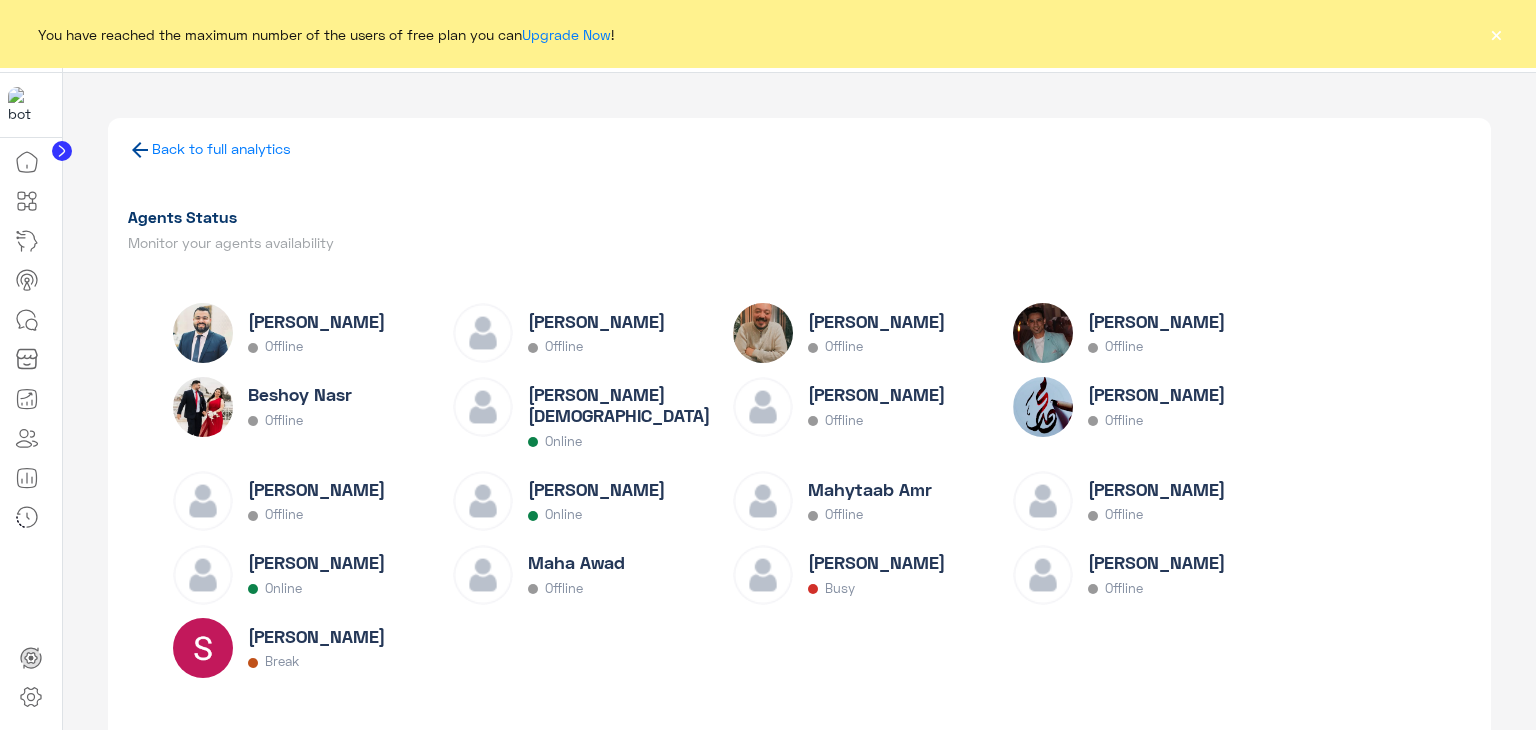 scroll, scrollTop: 0, scrollLeft: 0, axis: both 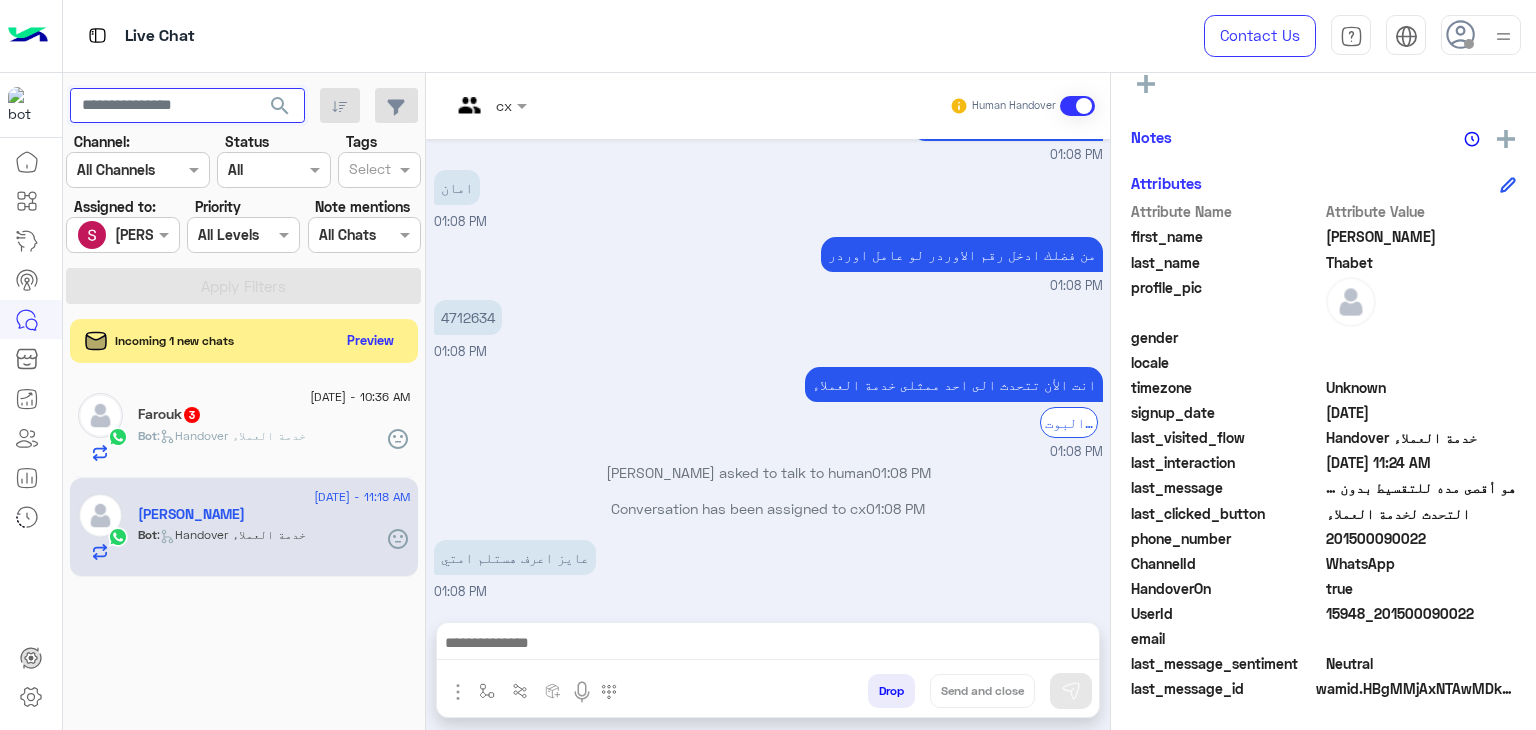 drag, startPoint x: 0, startPoint y: 0, endPoint x: 205, endPoint y: 103, distance: 229.421 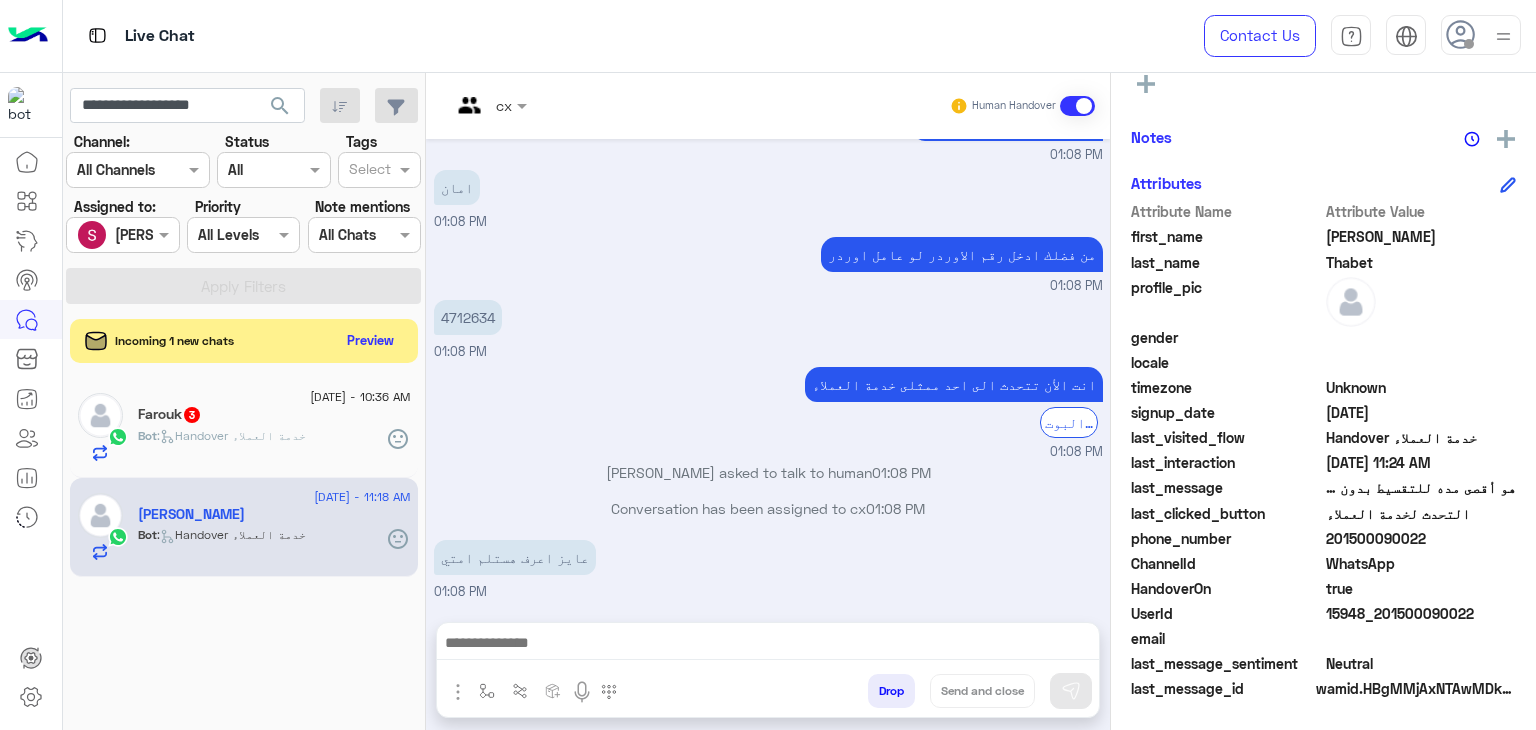 click at bounding box center (100, 235) 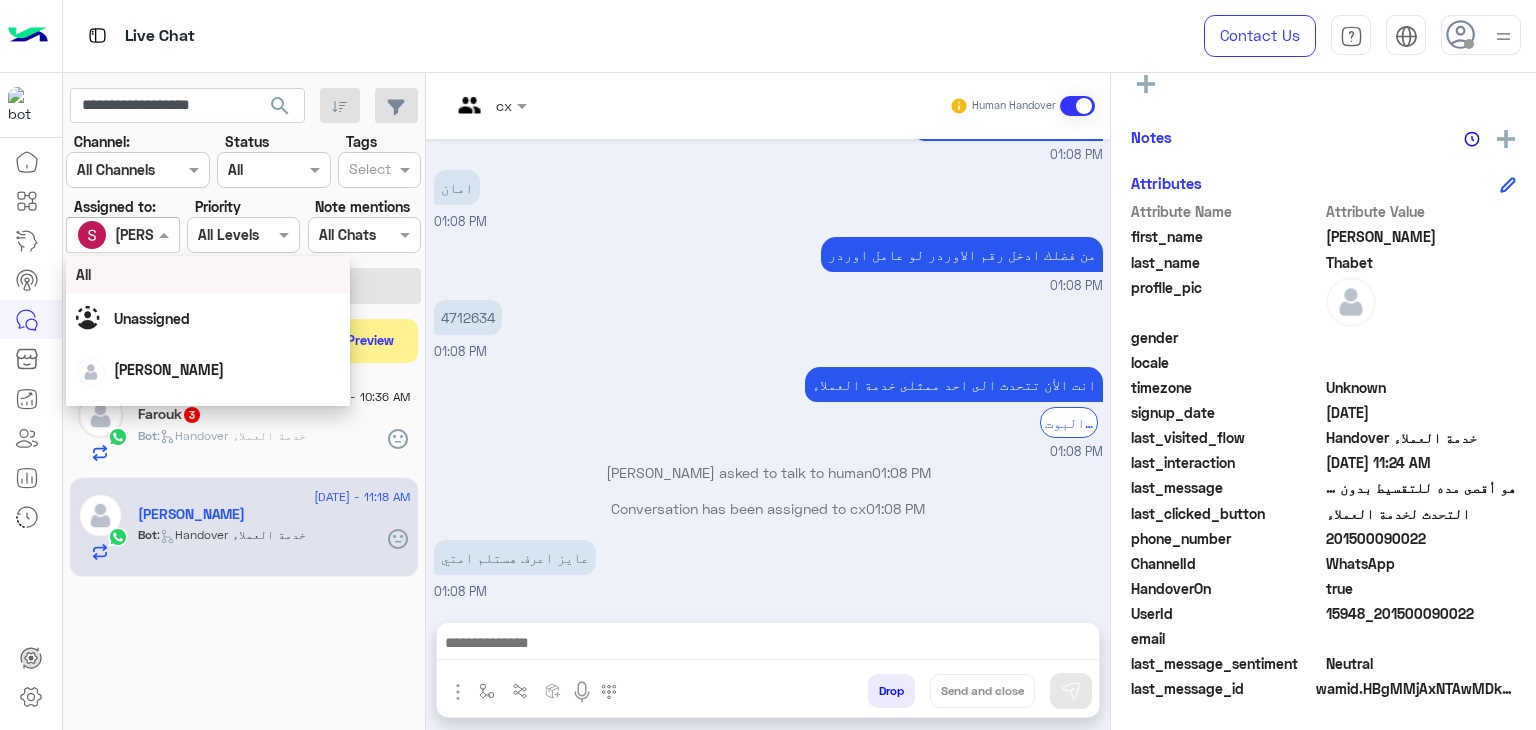 click on "All" at bounding box center (208, 274) 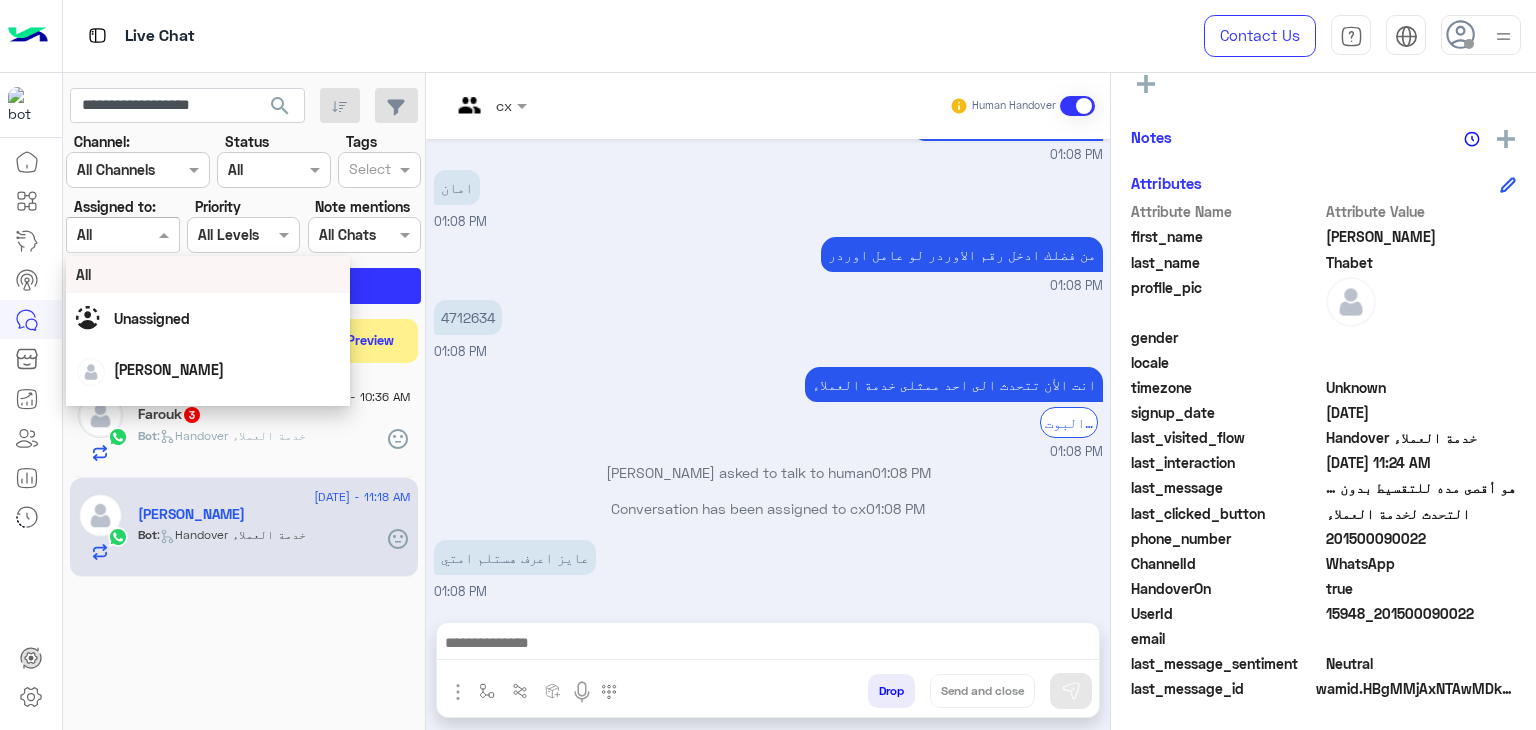click on "All" at bounding box center (208, 274) 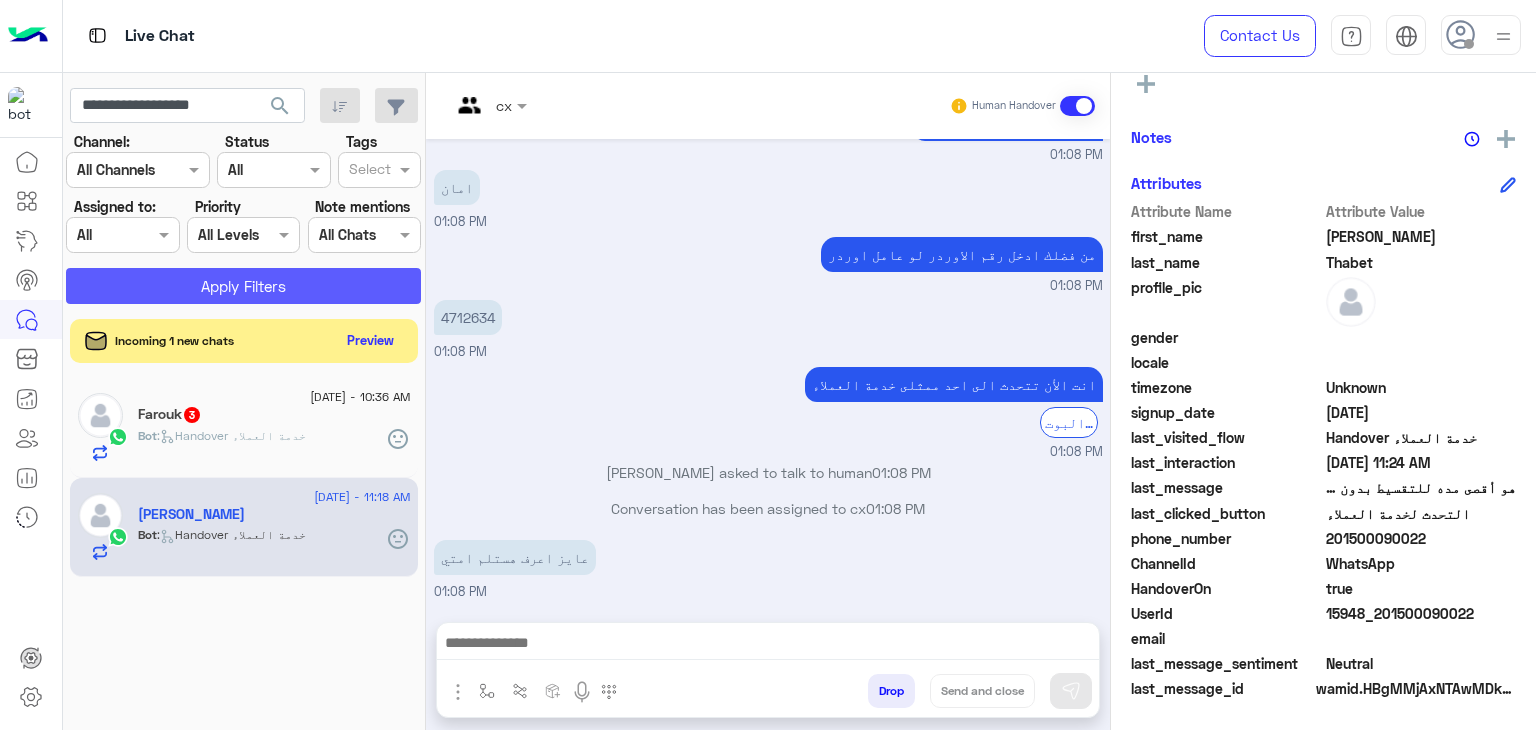 click on "Apply Filters" 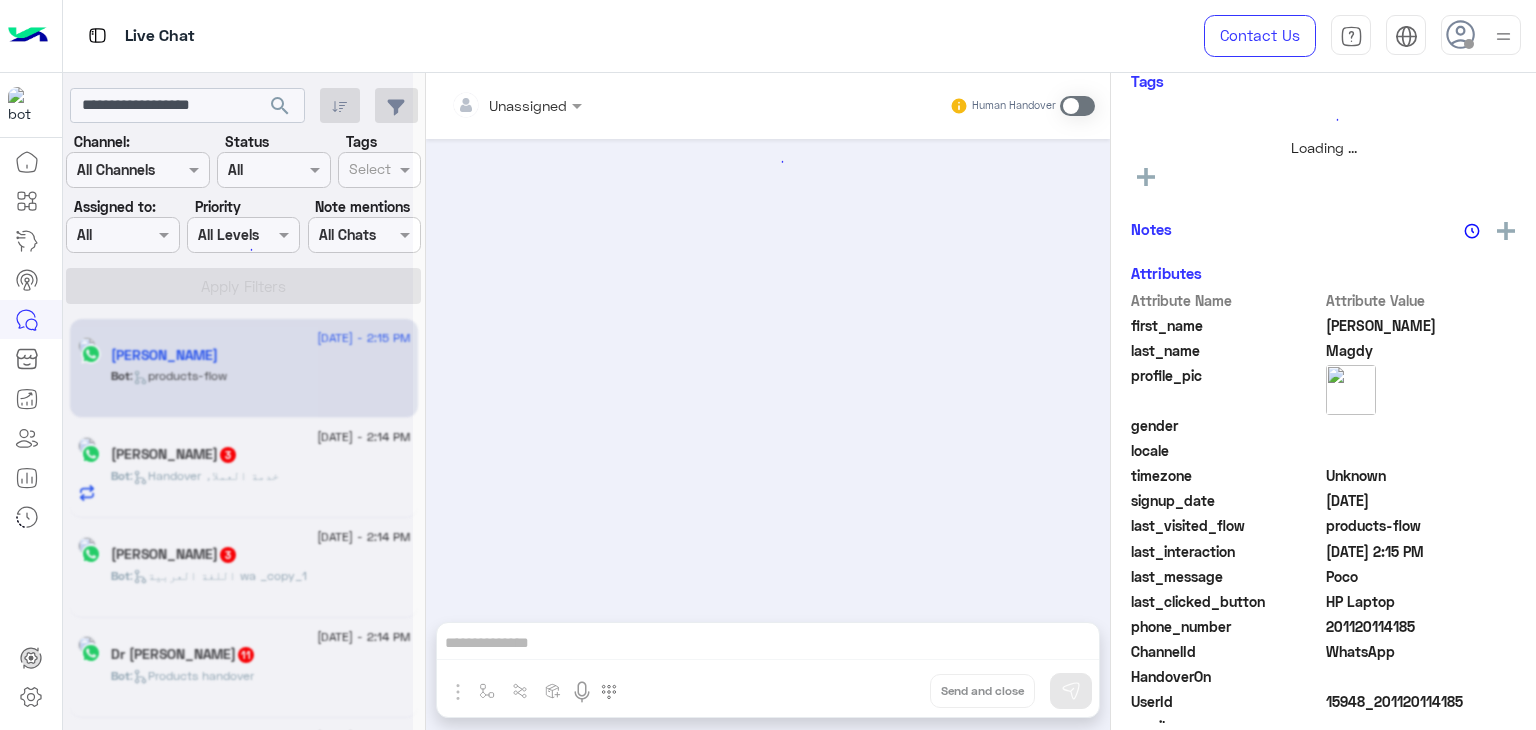 scroll, scrollTop: 460, scrollLeft: 0, axis: vertical 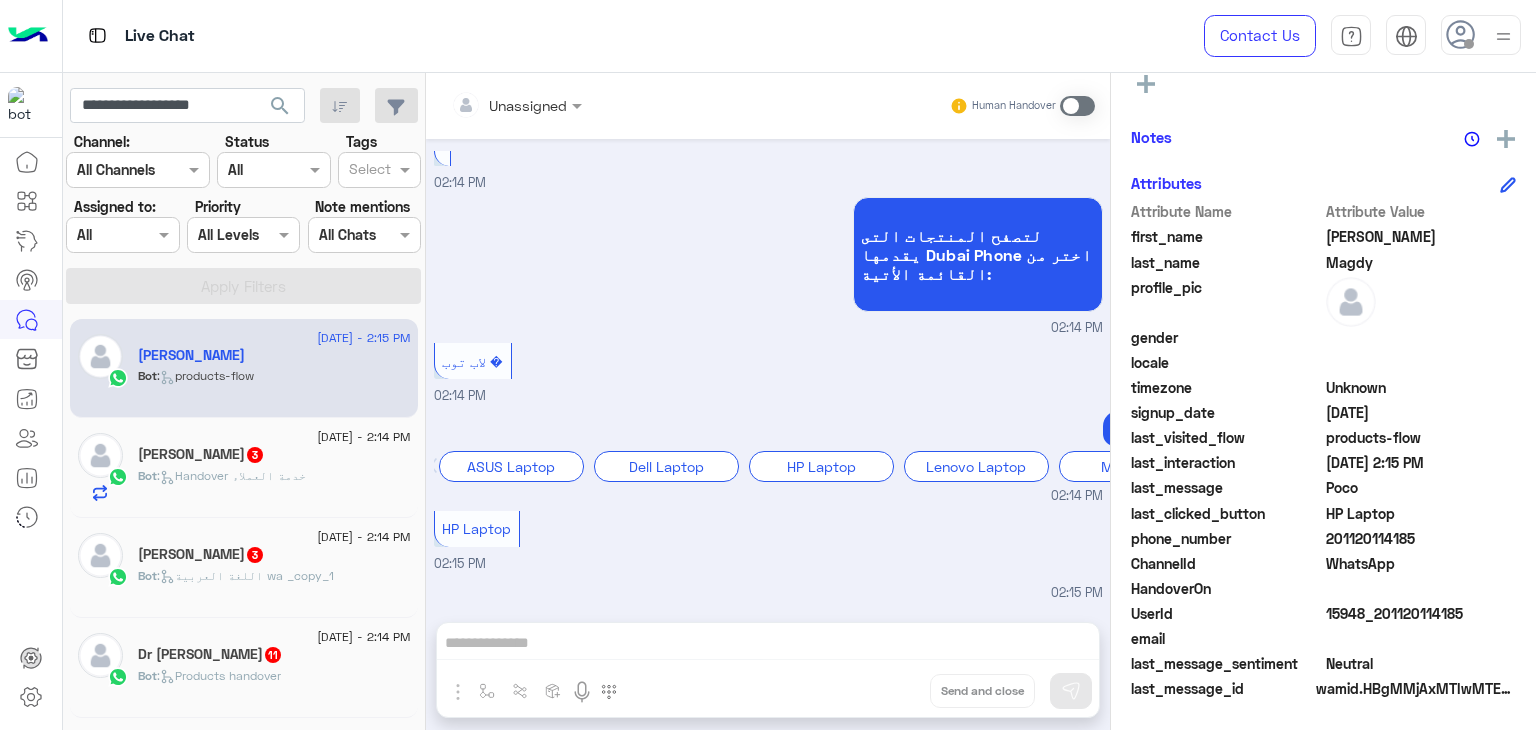 click at bounding box center [251, 170] 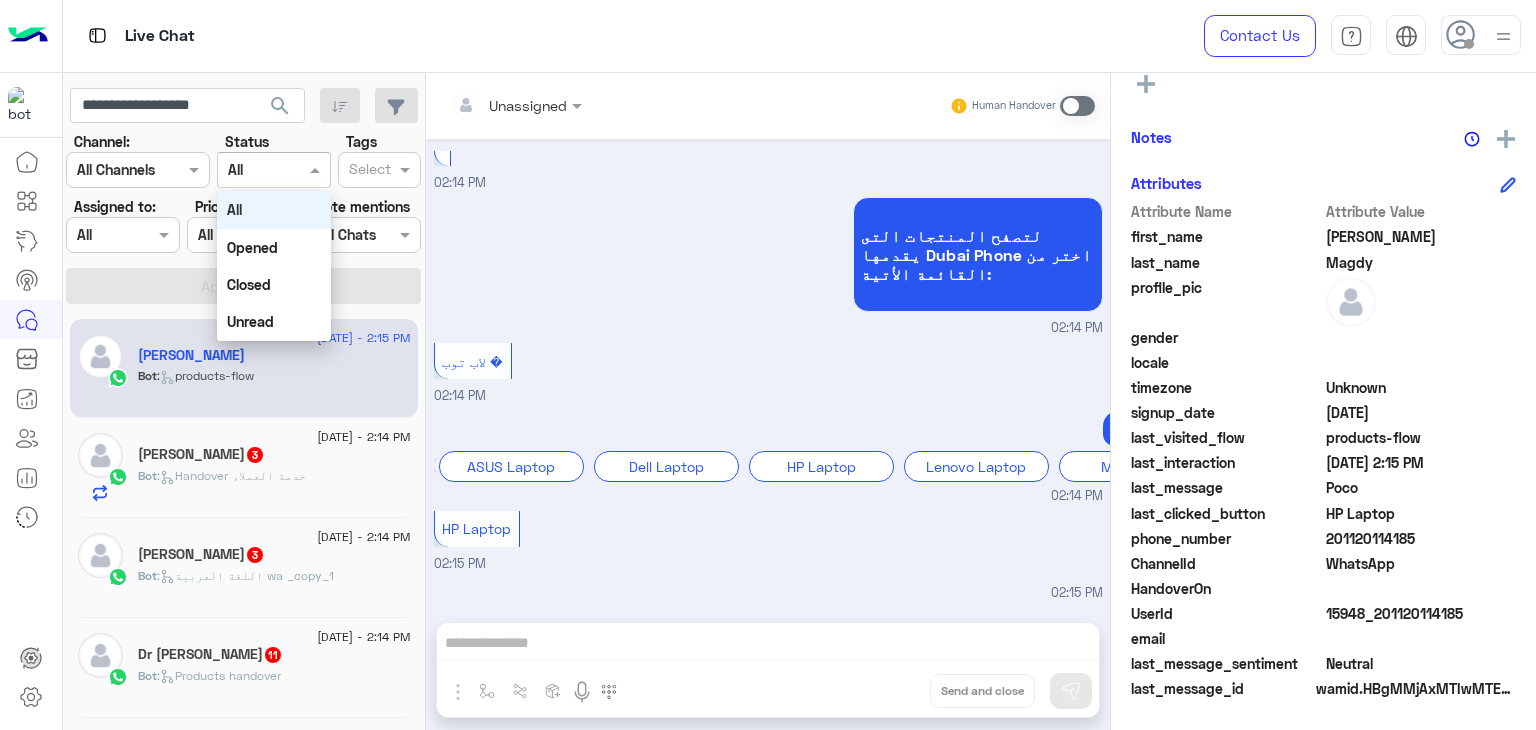click on "All" at bounding box center [273, 209] 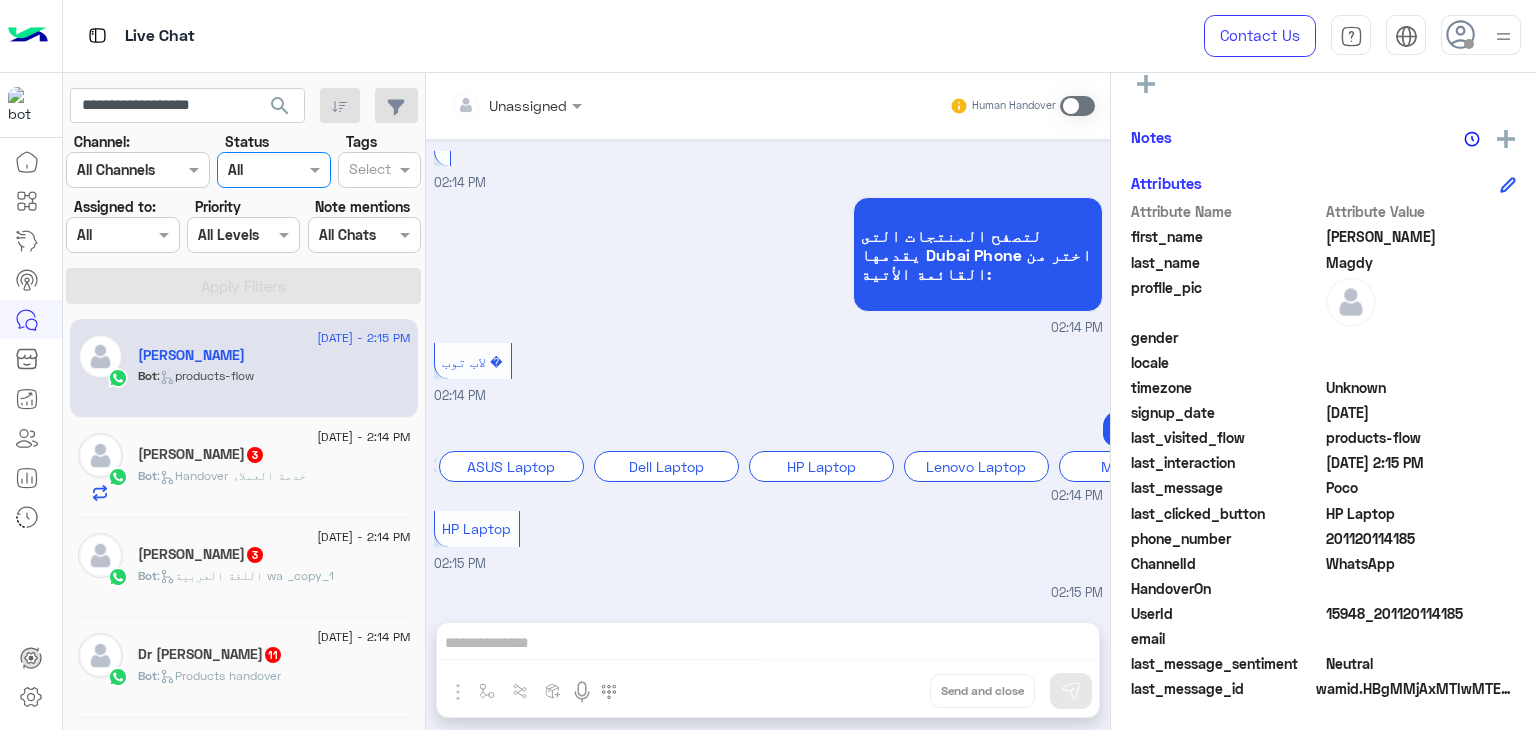 click at bounding box center [122, 234] 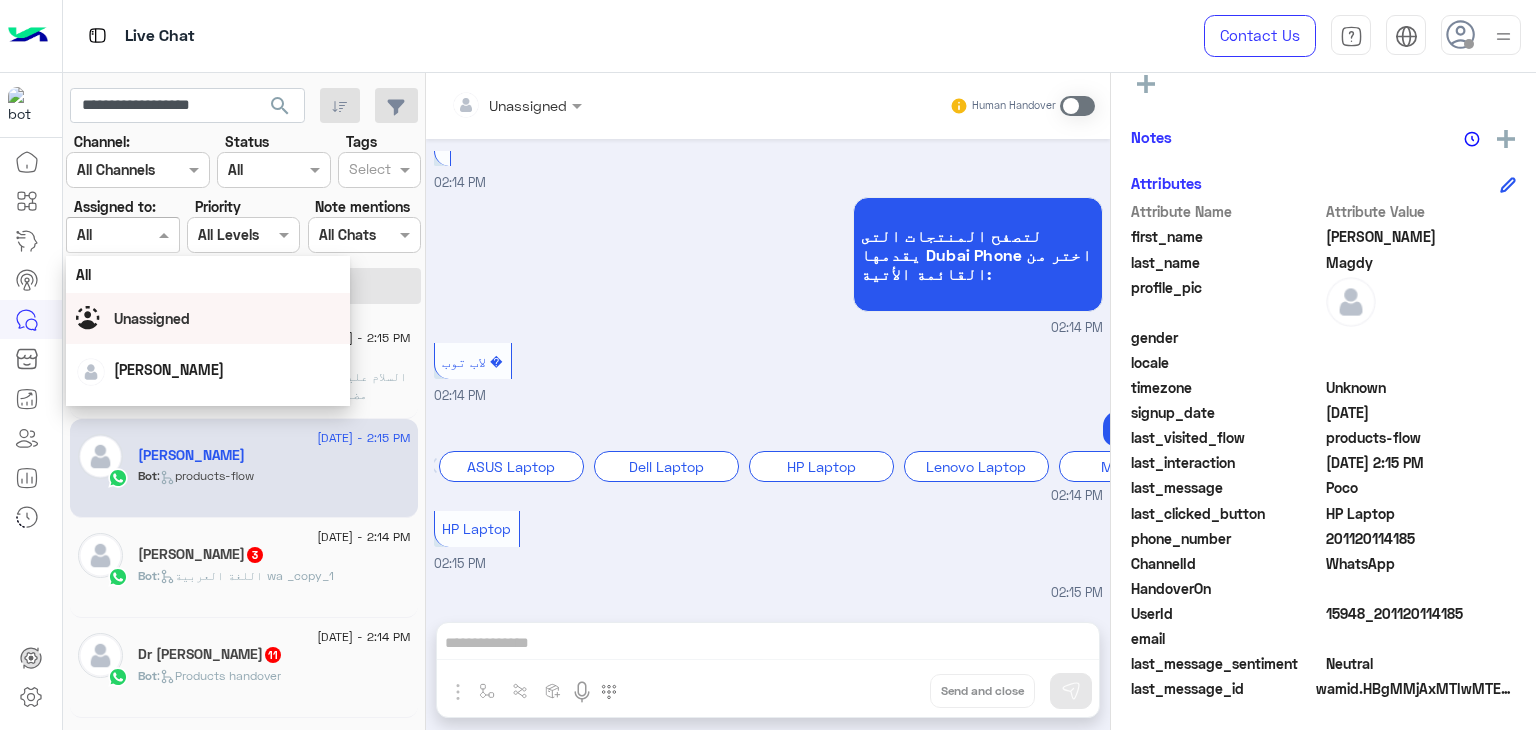 click on "All" at bounding box center (208, 274) 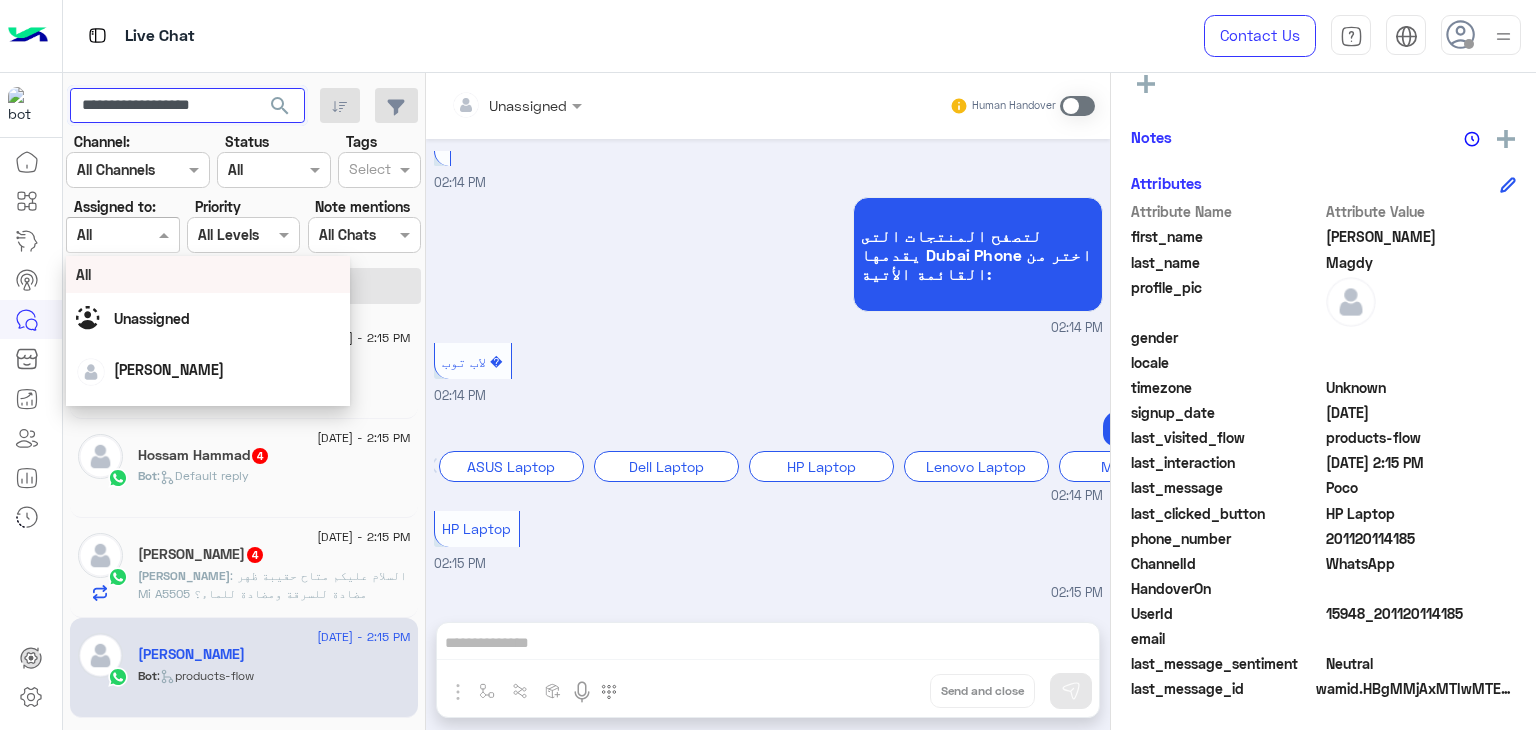 click on "**********" at bounding box center [187, 106] 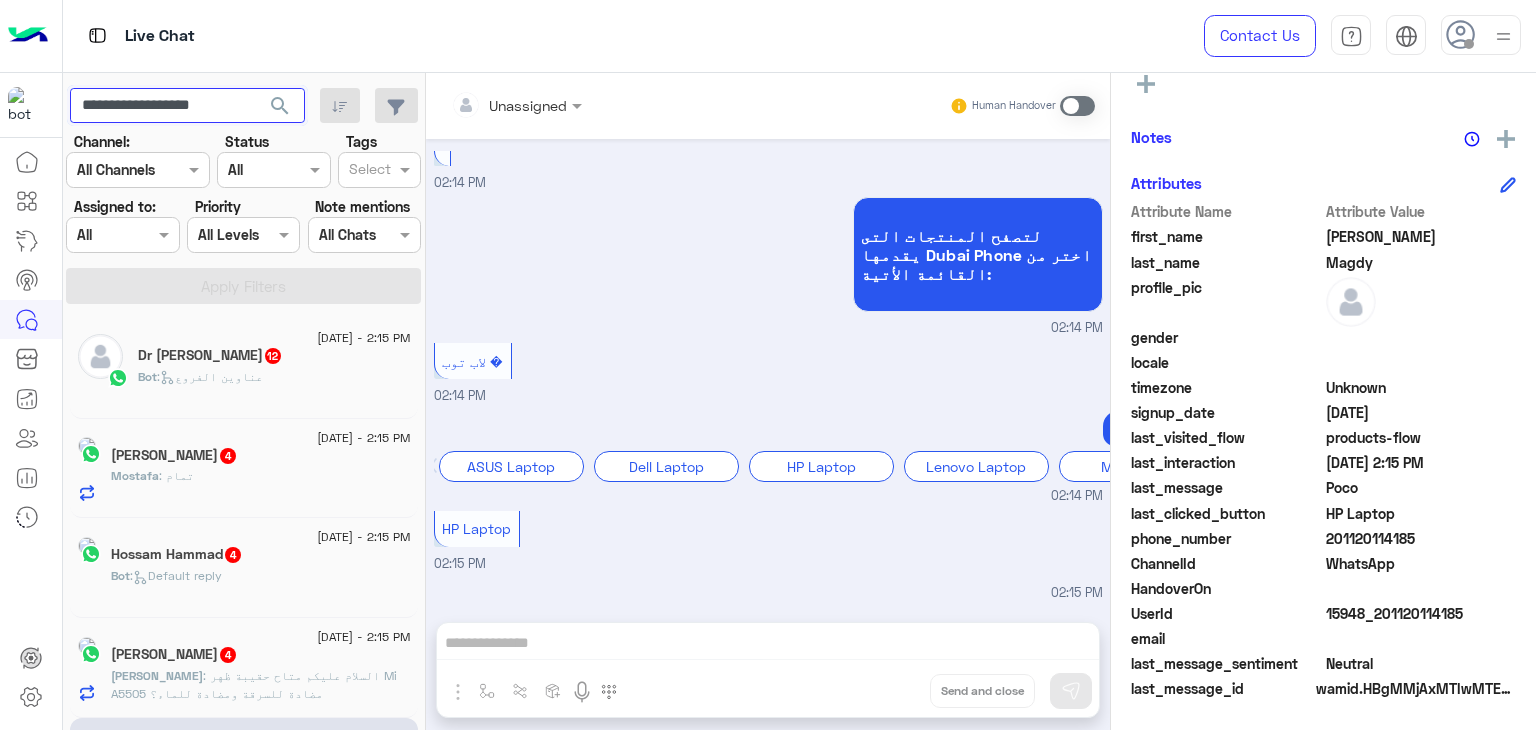 click on "search" 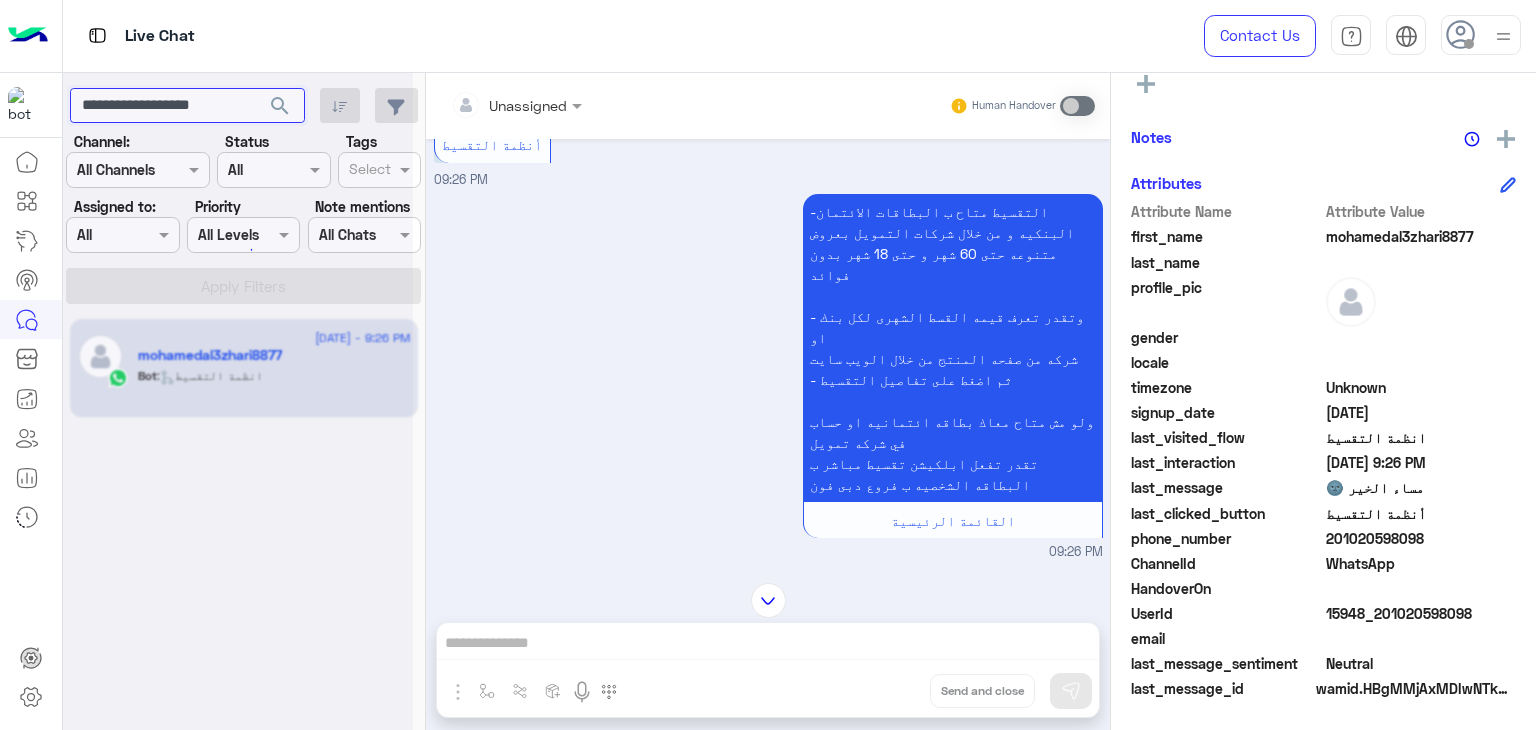 scroll, scrollTop: 371, scrollLeft: 0, axis: vertical 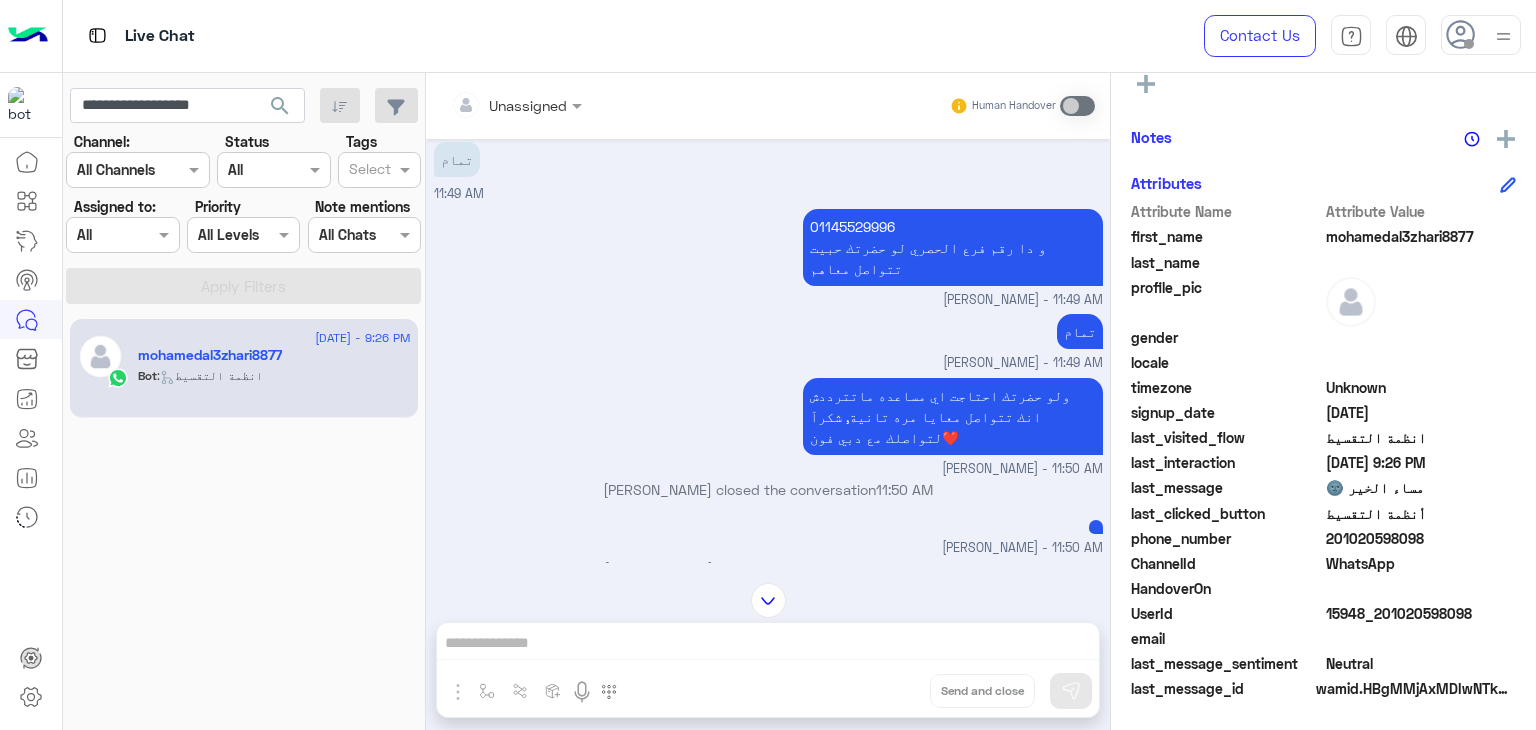 click on "ولو حضرتك احتاجت اي مساعده ماتترددش انك تتواصل معايا مره تانية, شكراَ لتواصلك مع دبي فون❤️" at bounding box center [953, 416] 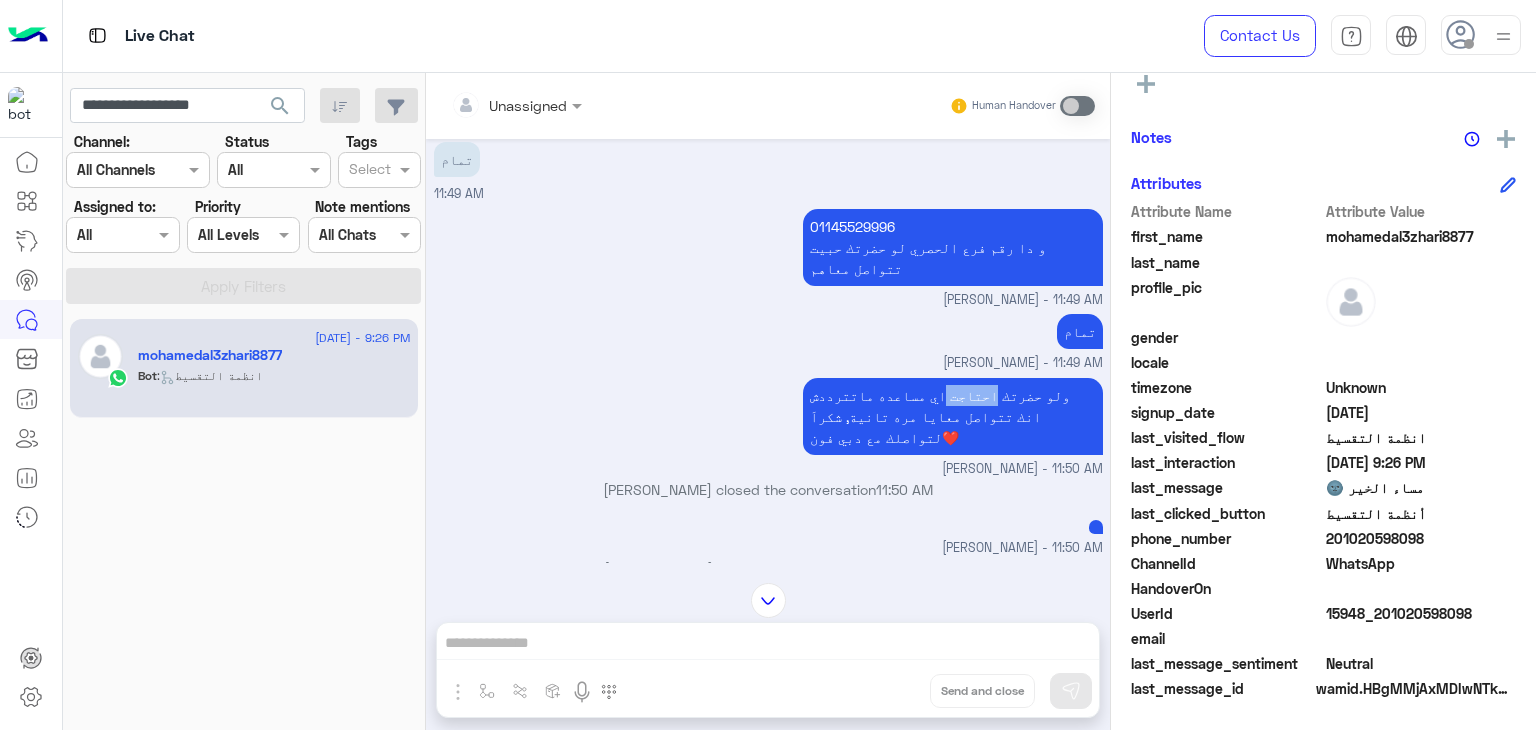 click on "ولو حضرتك احتاجت اي مساعده ماتترددش انك تتواصل معايا مره تانية, شكراَ لتواصلك مع دبي فون❤️" at bounding box center [953, 416] 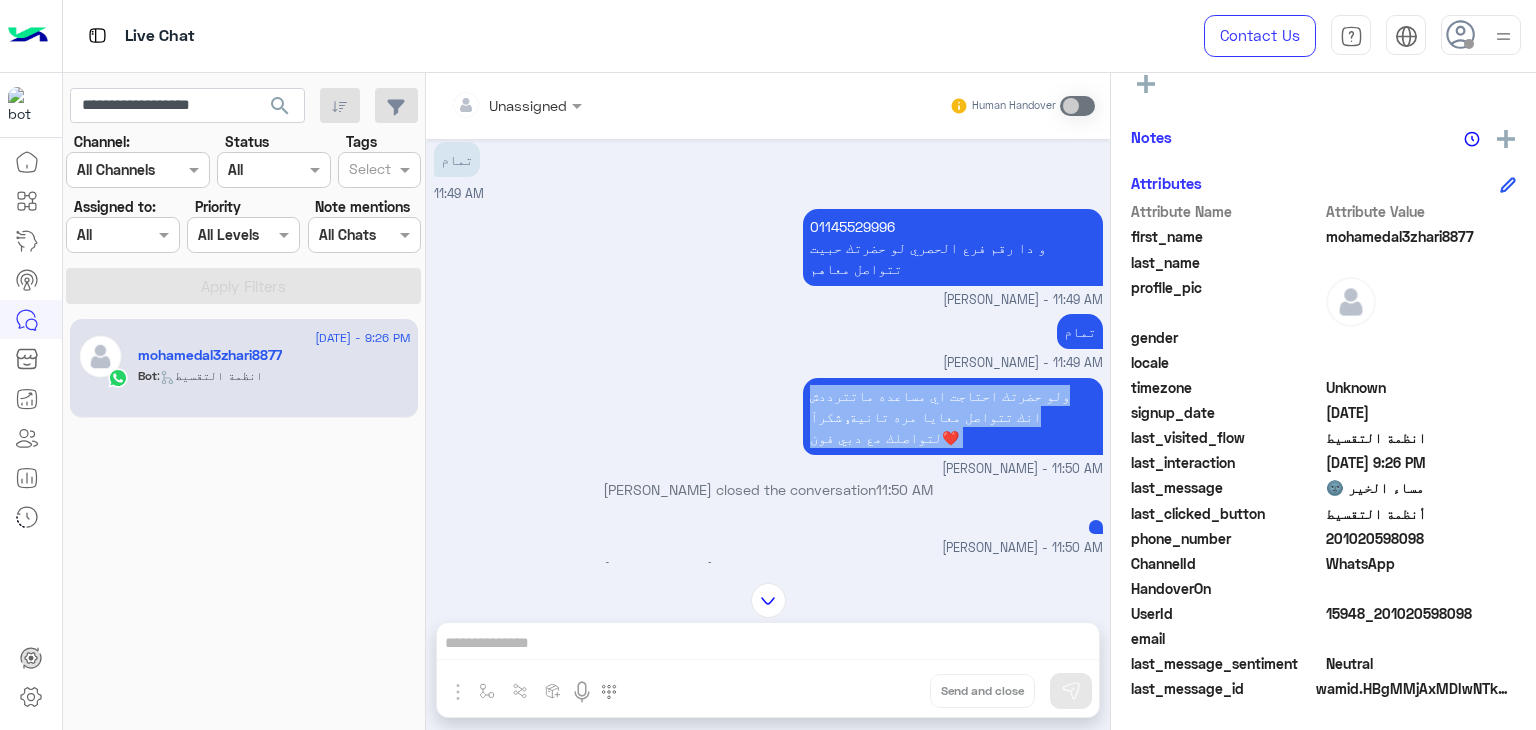 click on "ولو حضرتك احتاجت اي مساعده ماتترددش انك تتواصل معايا مره تانية, شكراَ لتواصلك مع دبي فون❤️" at bounding box center [953, 416] 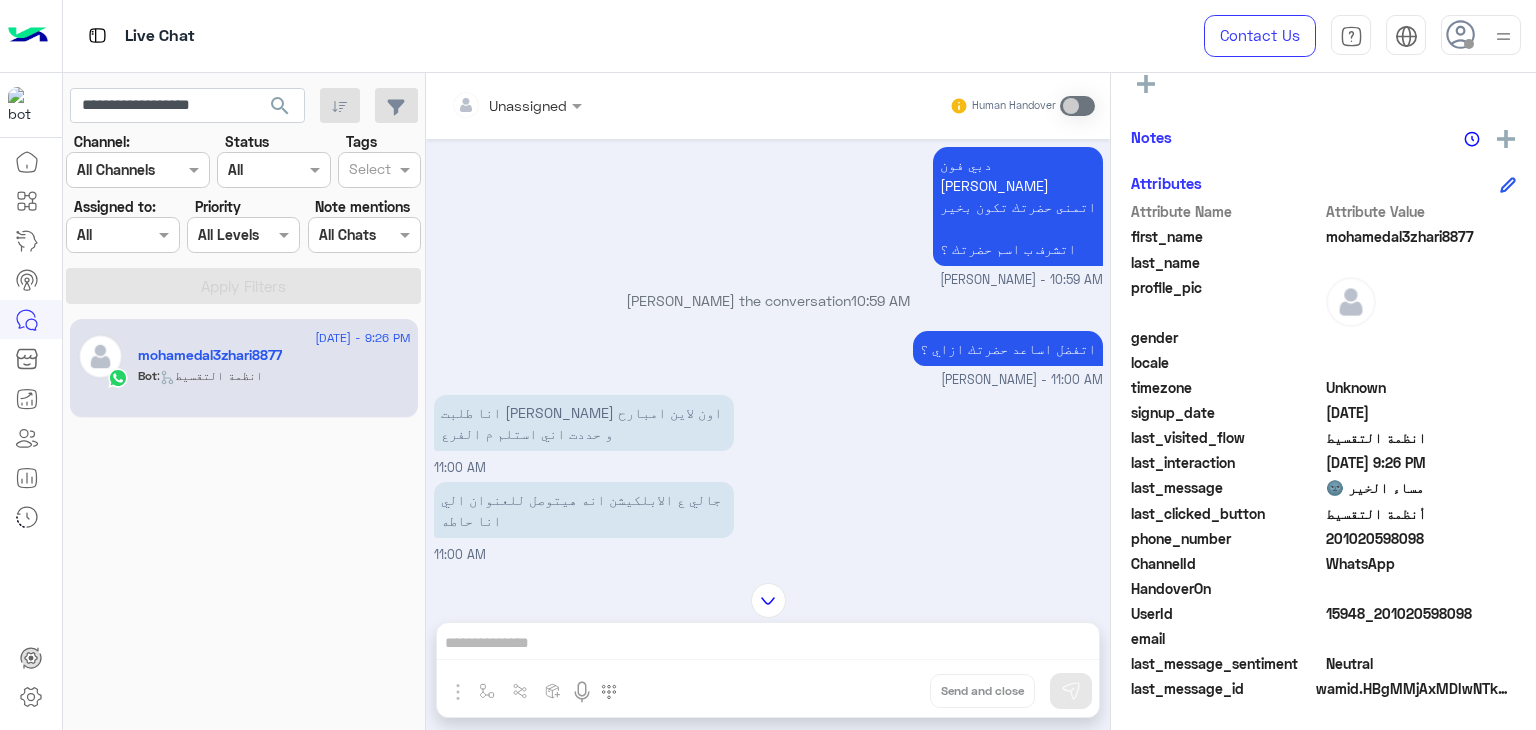 scroll, scrollTop: 576, scrollLeft: 0, axis: vertical 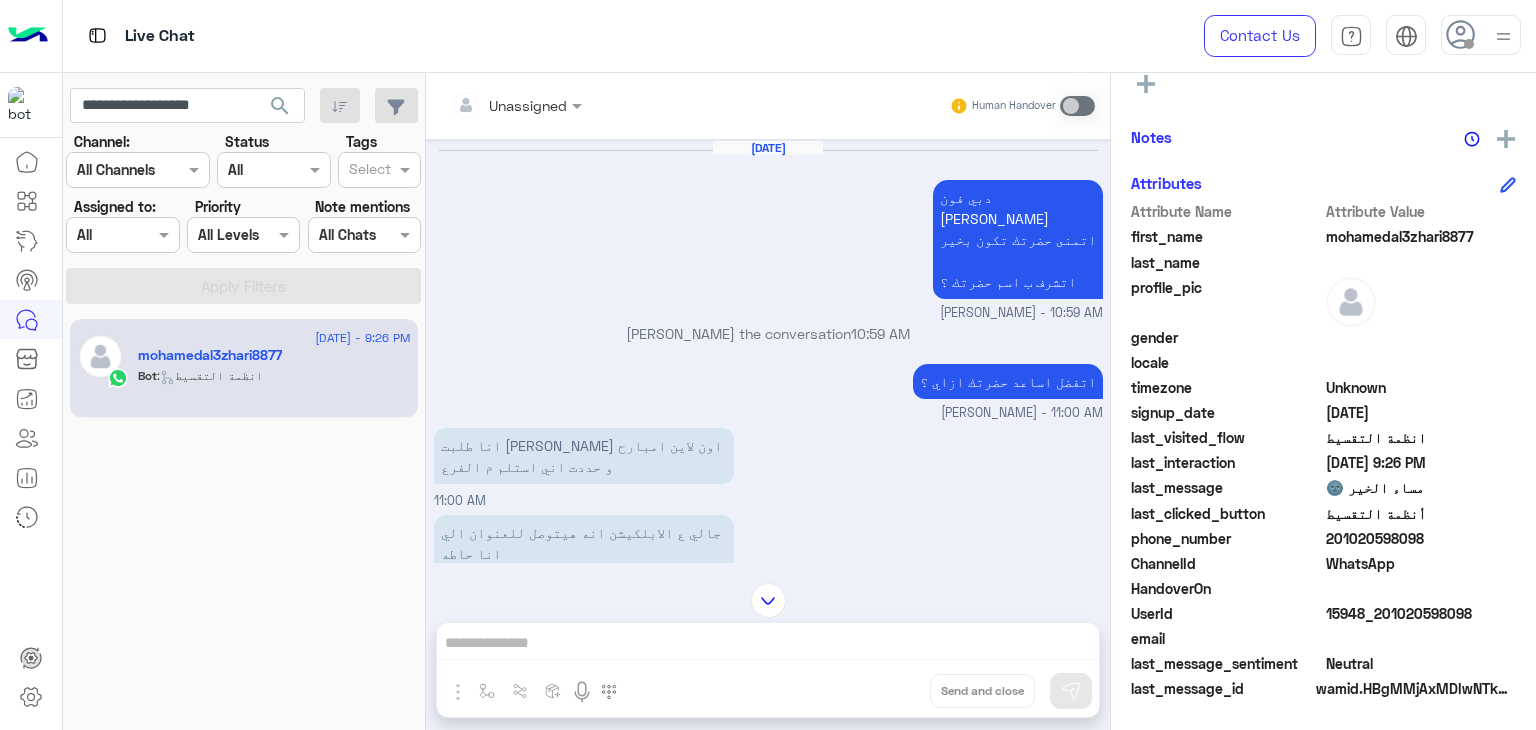 click on "انا طلبت [PERSON_NAME] اون لاين امبارح و حددت اني استلم م الفرع" at bounding box center [584, 456] 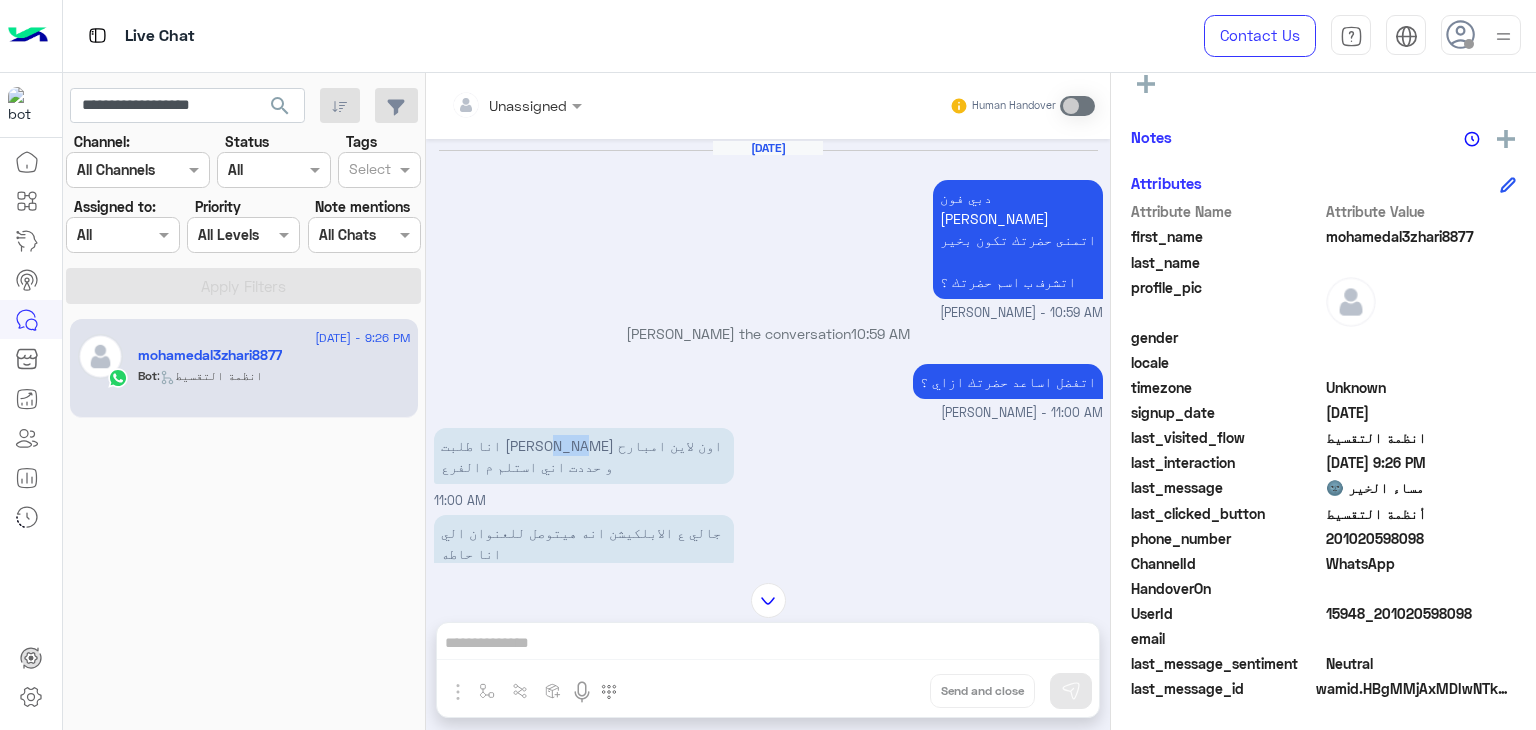 click on "انا طلبت [PERSON_NAME] اون لاين امبارح و حددت اني استلم م الفرع" at bounding box center (584, 456) 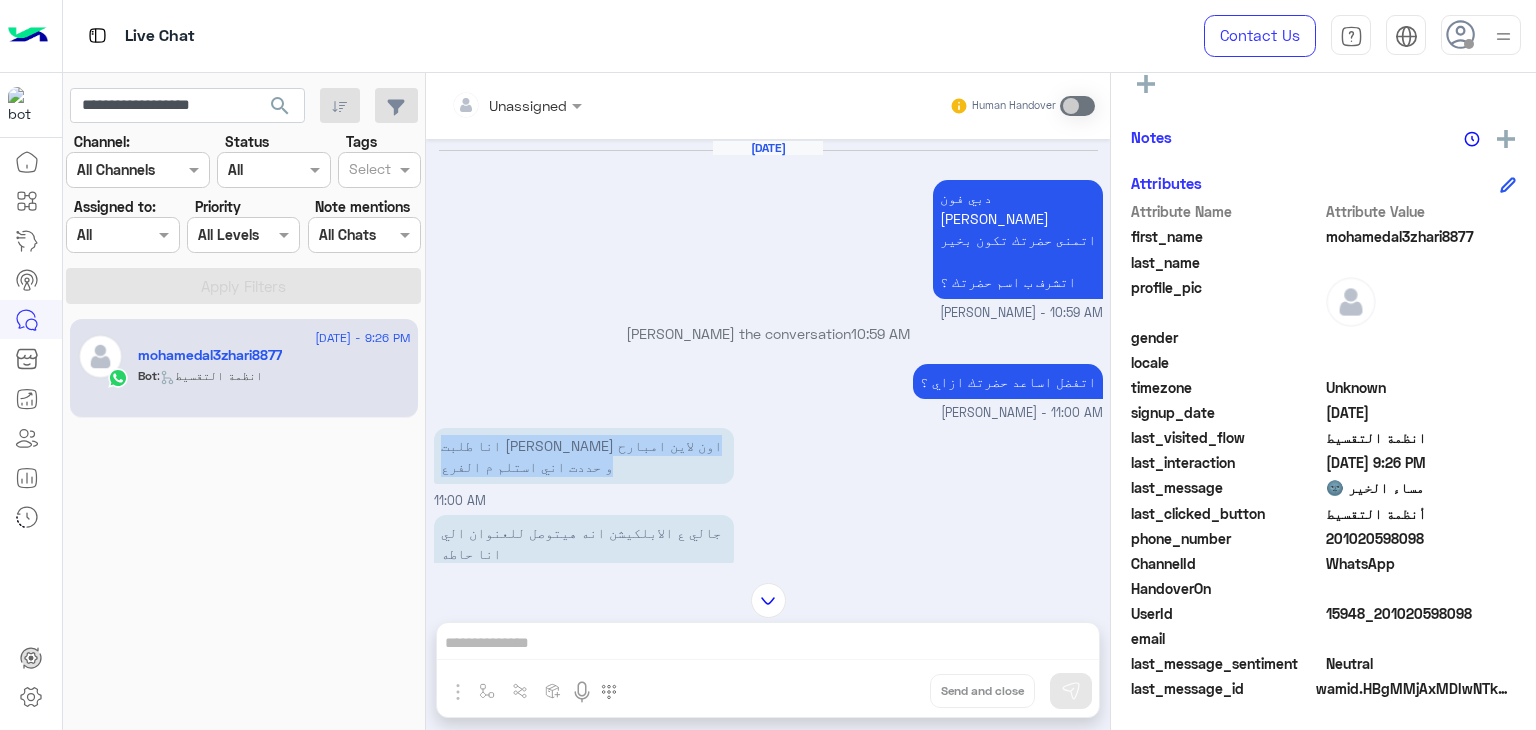 click on "انا طلبت [PERSON_NAME] اون لاين امبارح و حددت اني استلم م الفرع" at bounding box center (584, 456) 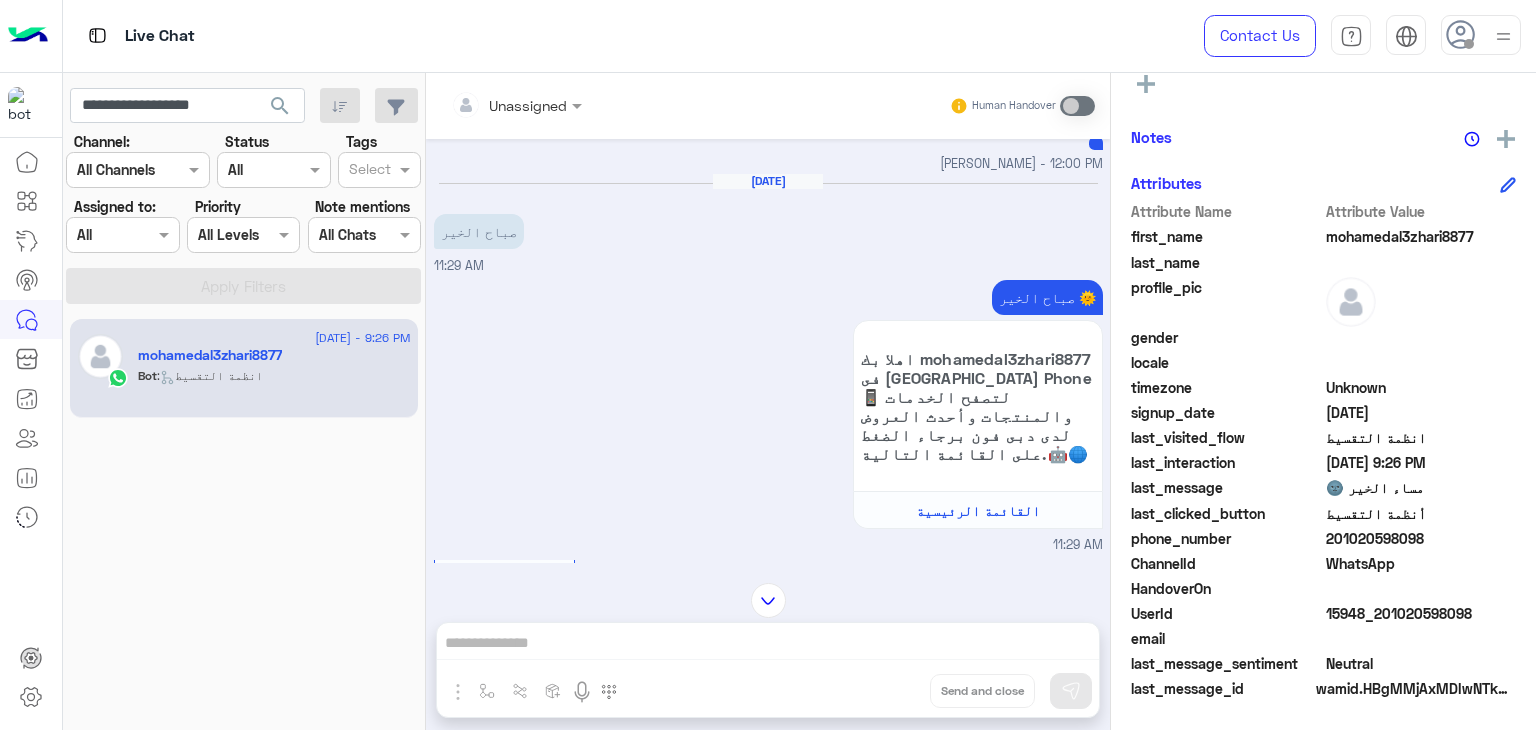scroll, scrollTop: 3076, scrollLeft: 0, axis: vertical 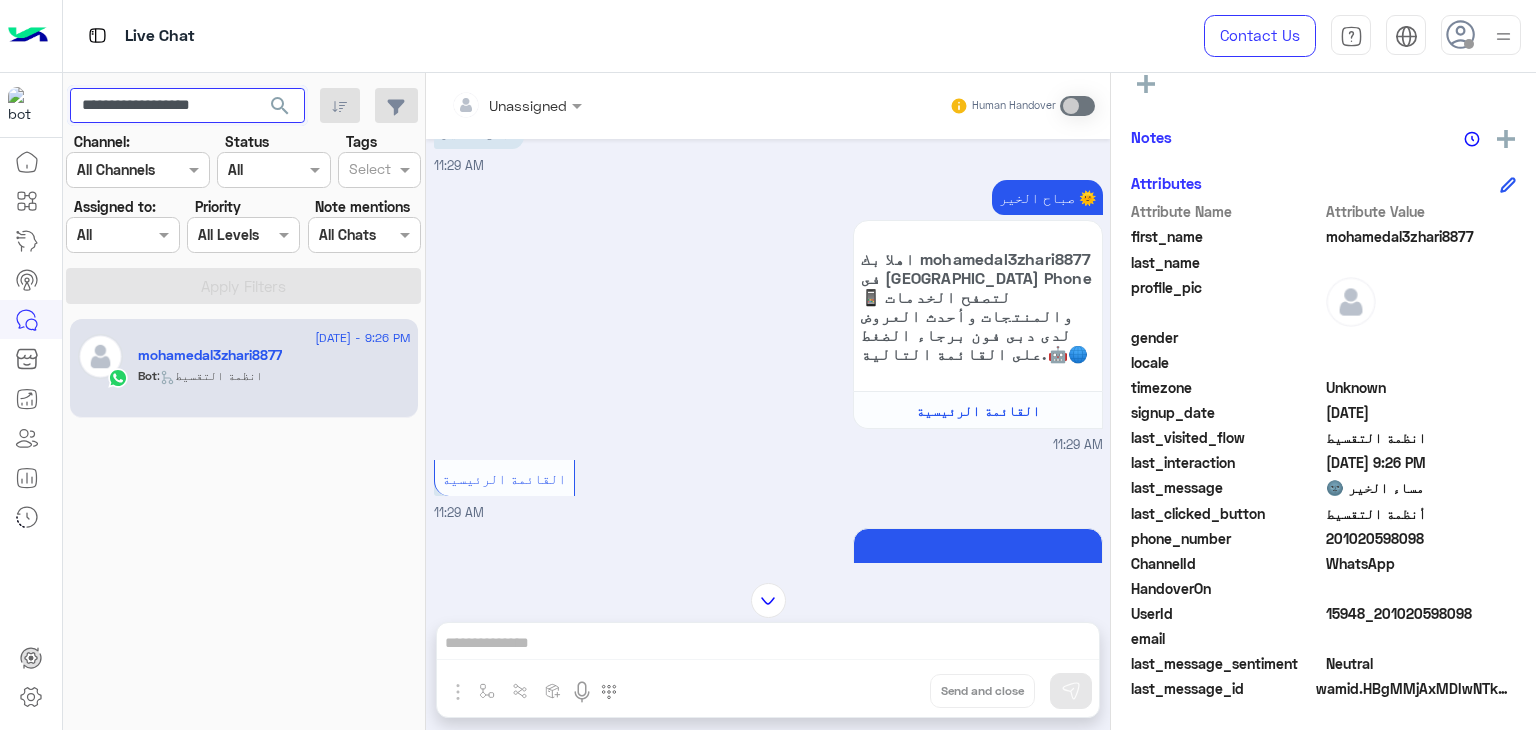 click on "**********" at bounding box center [187, 106] 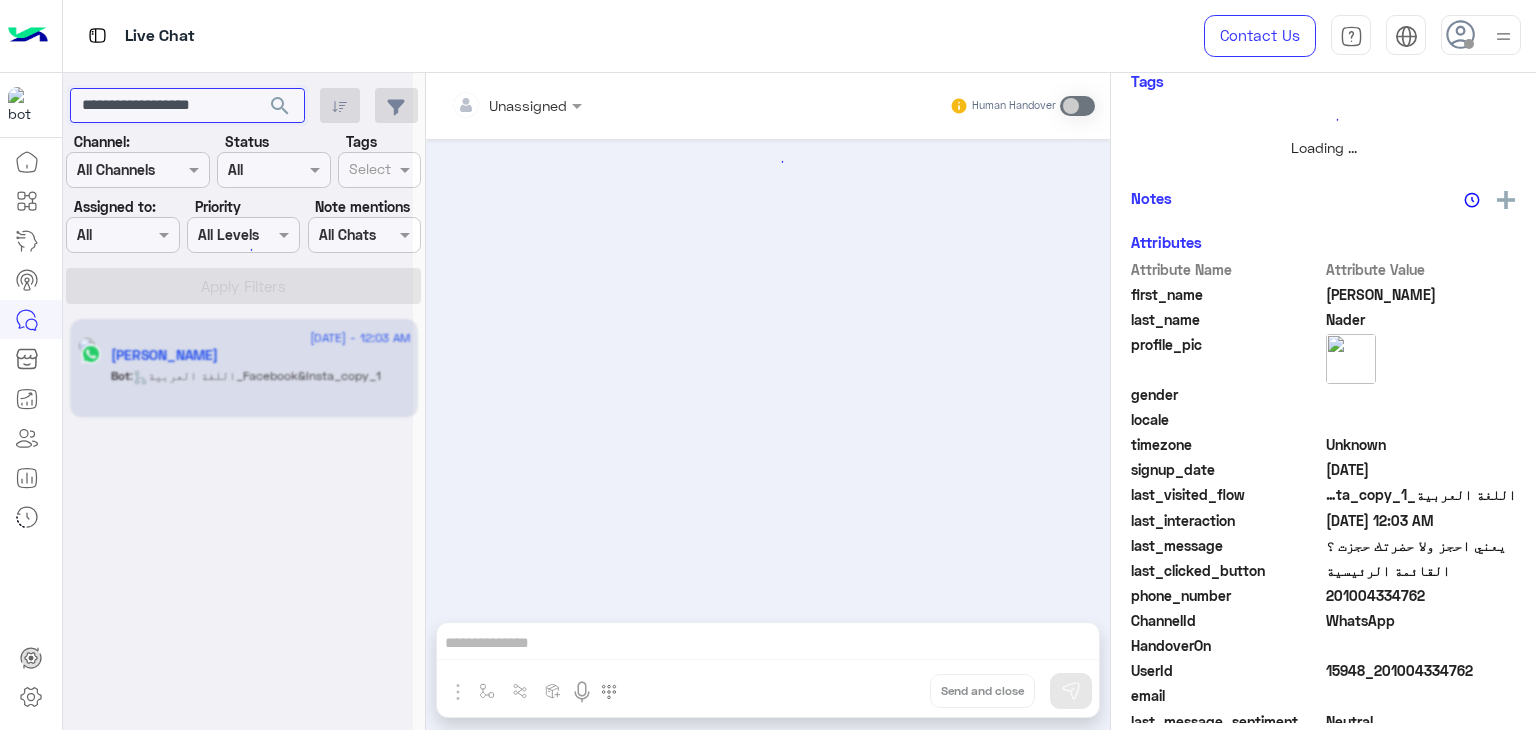 scroll, scrollTop: 429, scrollLeft: 0, axis: vertical 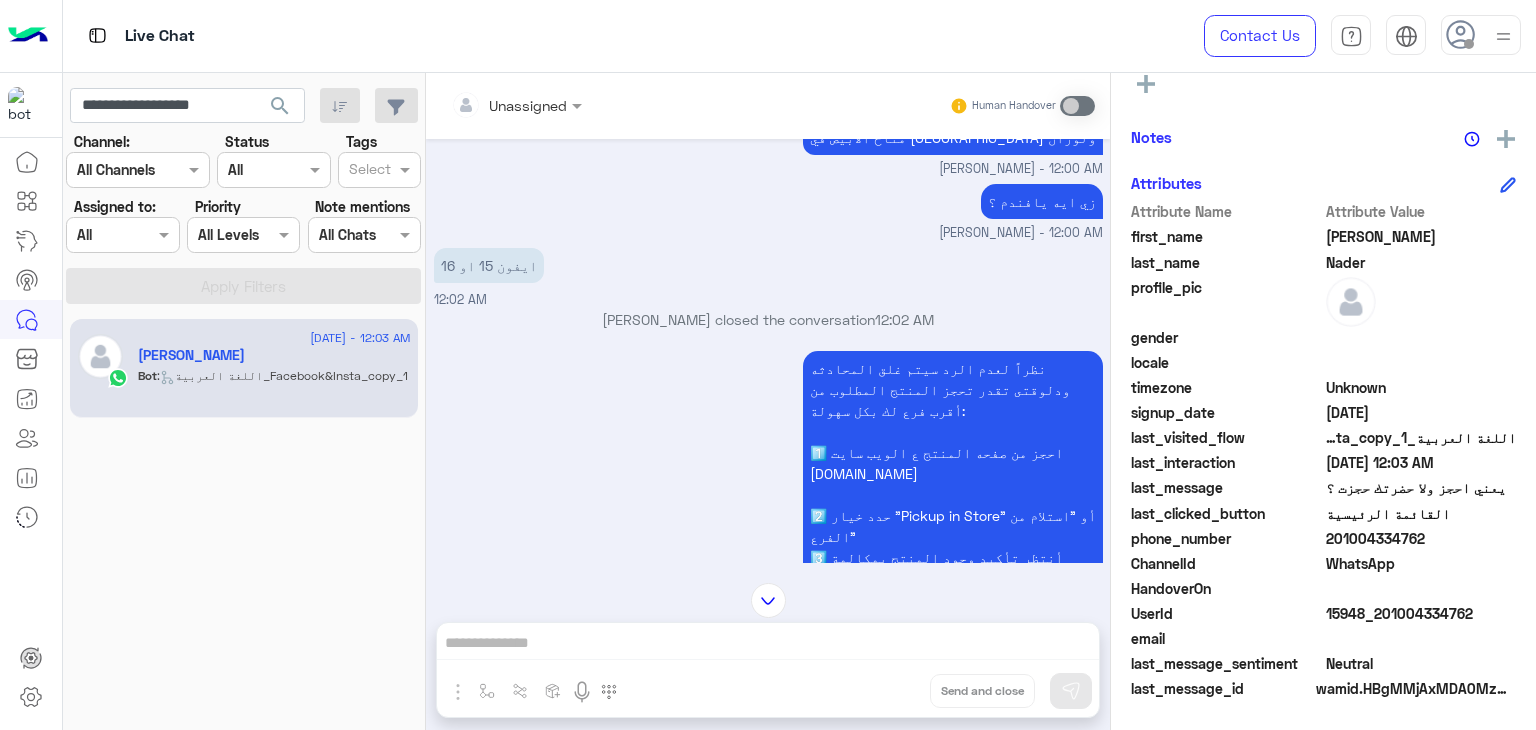 click on "نظراً لعدم الرد سيتم غلق المحادثه  ودلوقتى تقدر تحجز المنتج المطلوب من أقرب فرع لك بكل سهولة: 1️⃣ احجز من صفحه المنتج ع الويب سايت [DOMAIN_NAME] 2️⃣ حدد خيار "Pickup in Store" أو "استلام من الفرع" 3️⃣ أنتظر تأكيد وجود المنتج  بمكالمة هاتفية او رسالة واتس اب ولو حضرتك احتاجت اي مساعده ماتترددش انك تتواصل معانا مره تانيه بالضغط على خدمه العملاء, شكراَ لتواصل حضرتك مع دبي فون❤️  [PERSON_NAME]   -  12:02 AM" at bounding box center [768, 535] 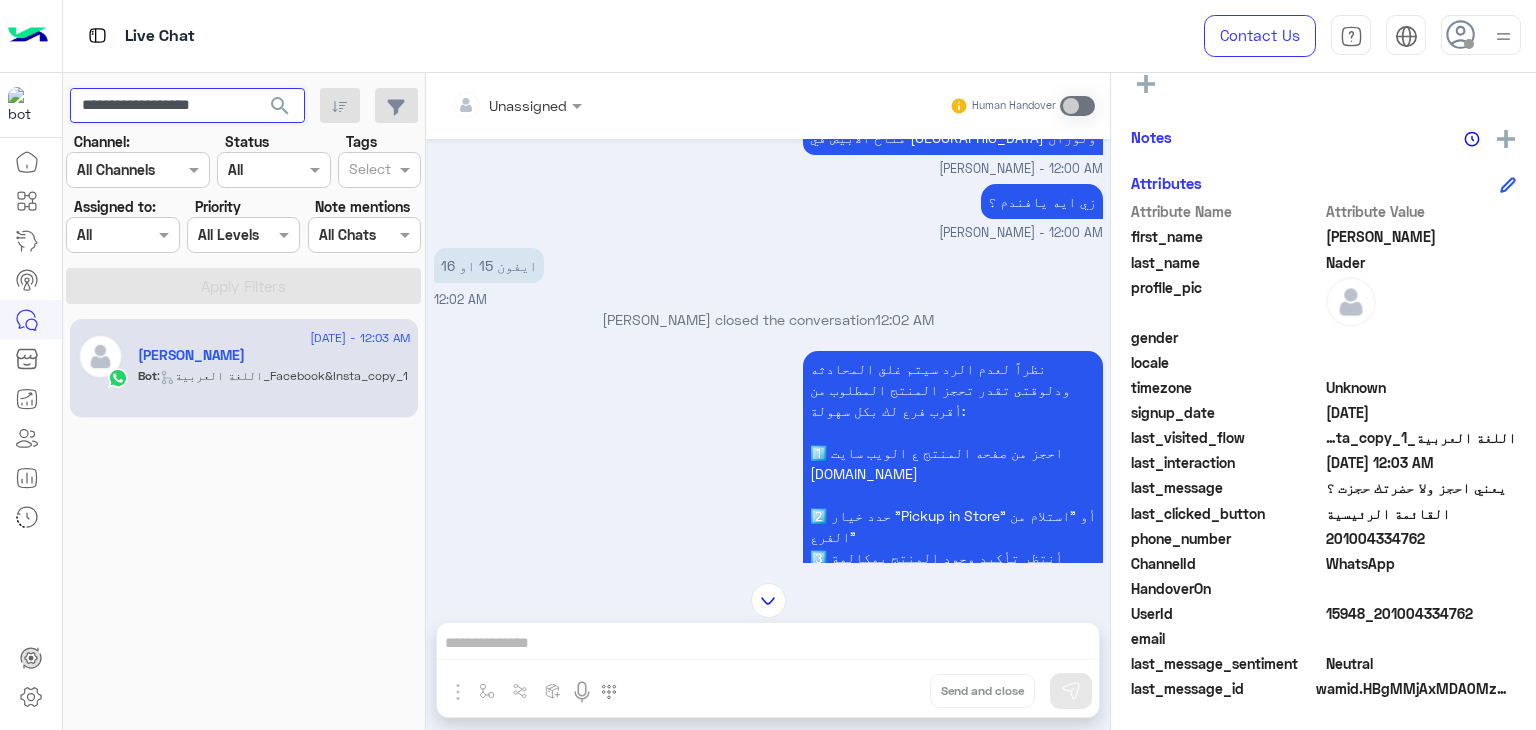 click on "**********" at bounding box center [187, 106] 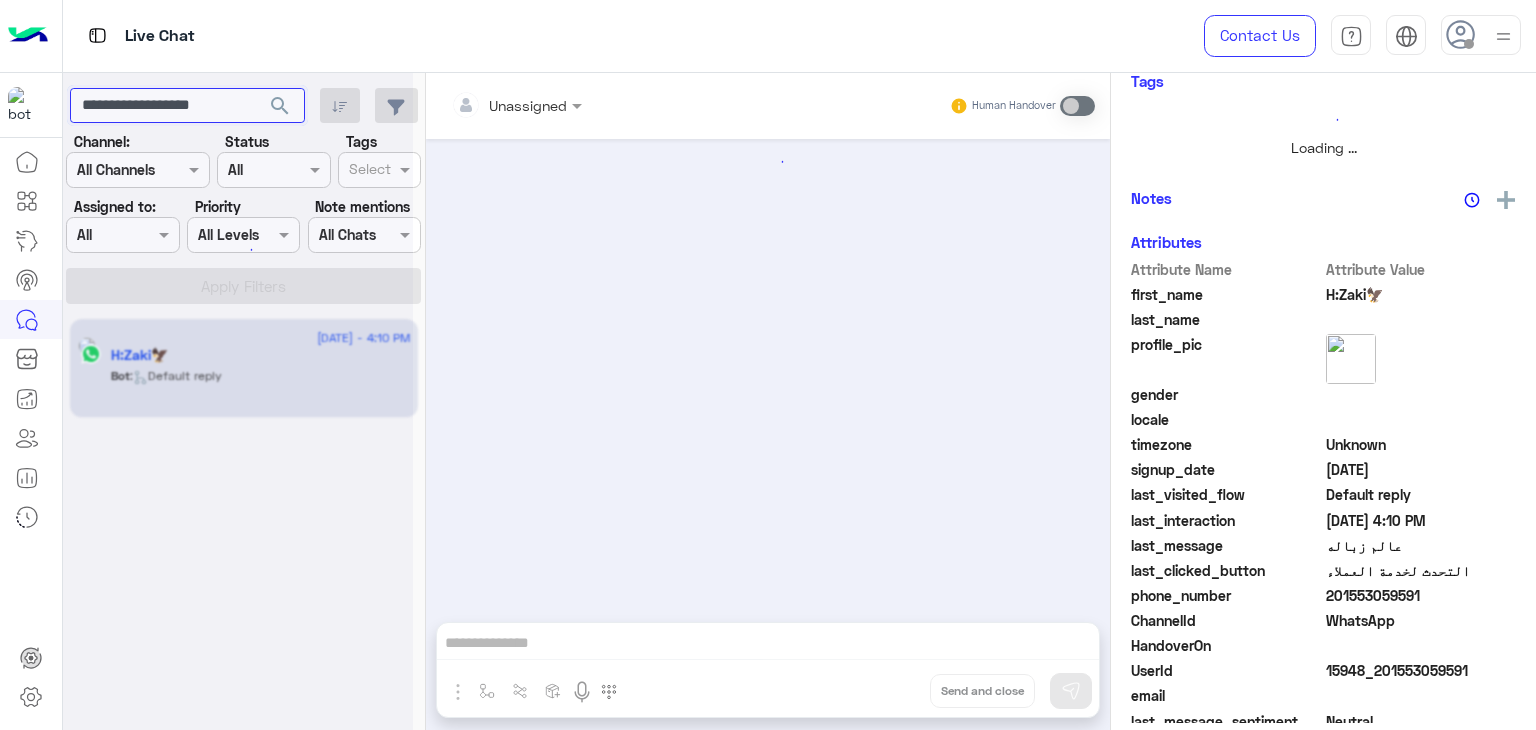 scroll, scrollTop: 429, scrollLeft: 0, axis: vertical 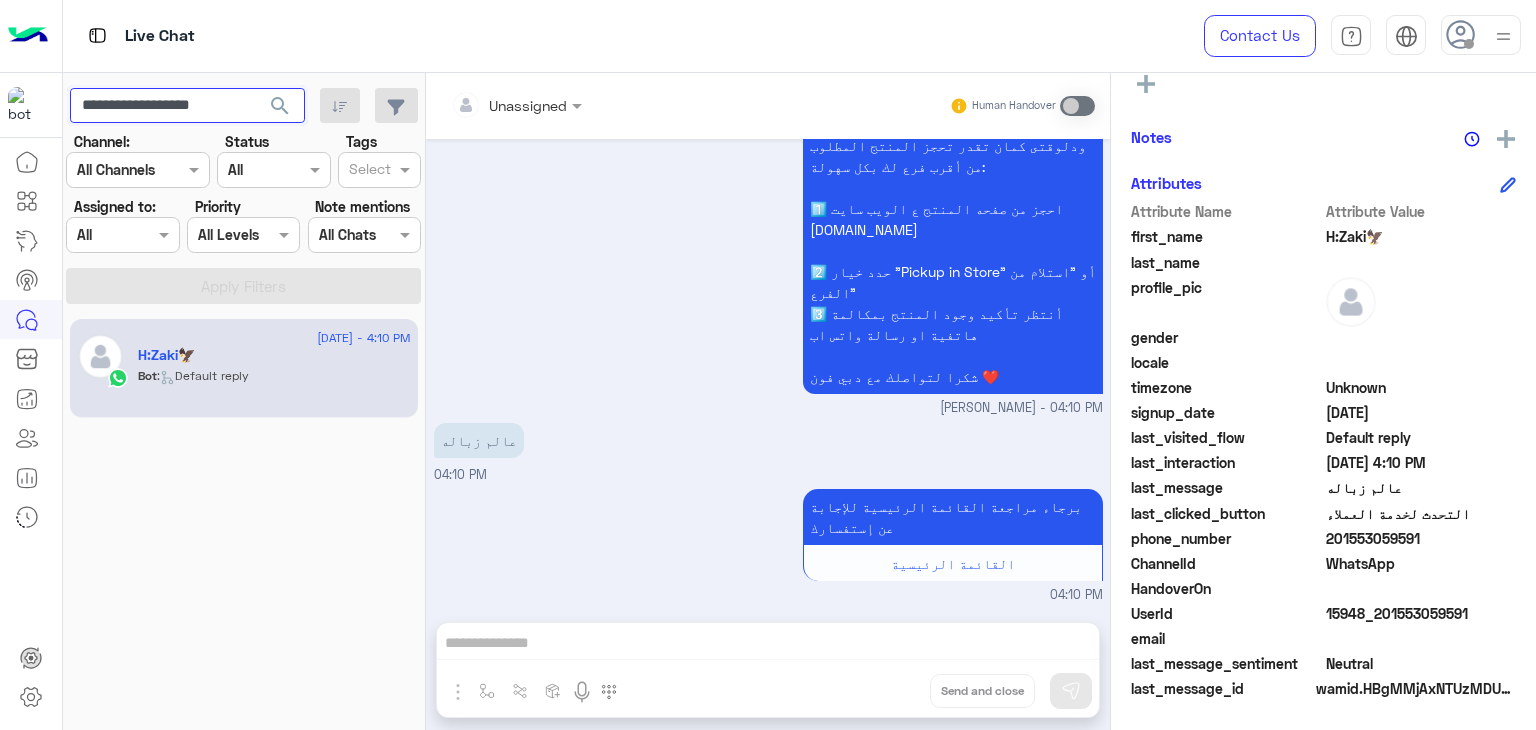 click on "**********" at bounding box center [187, 106] 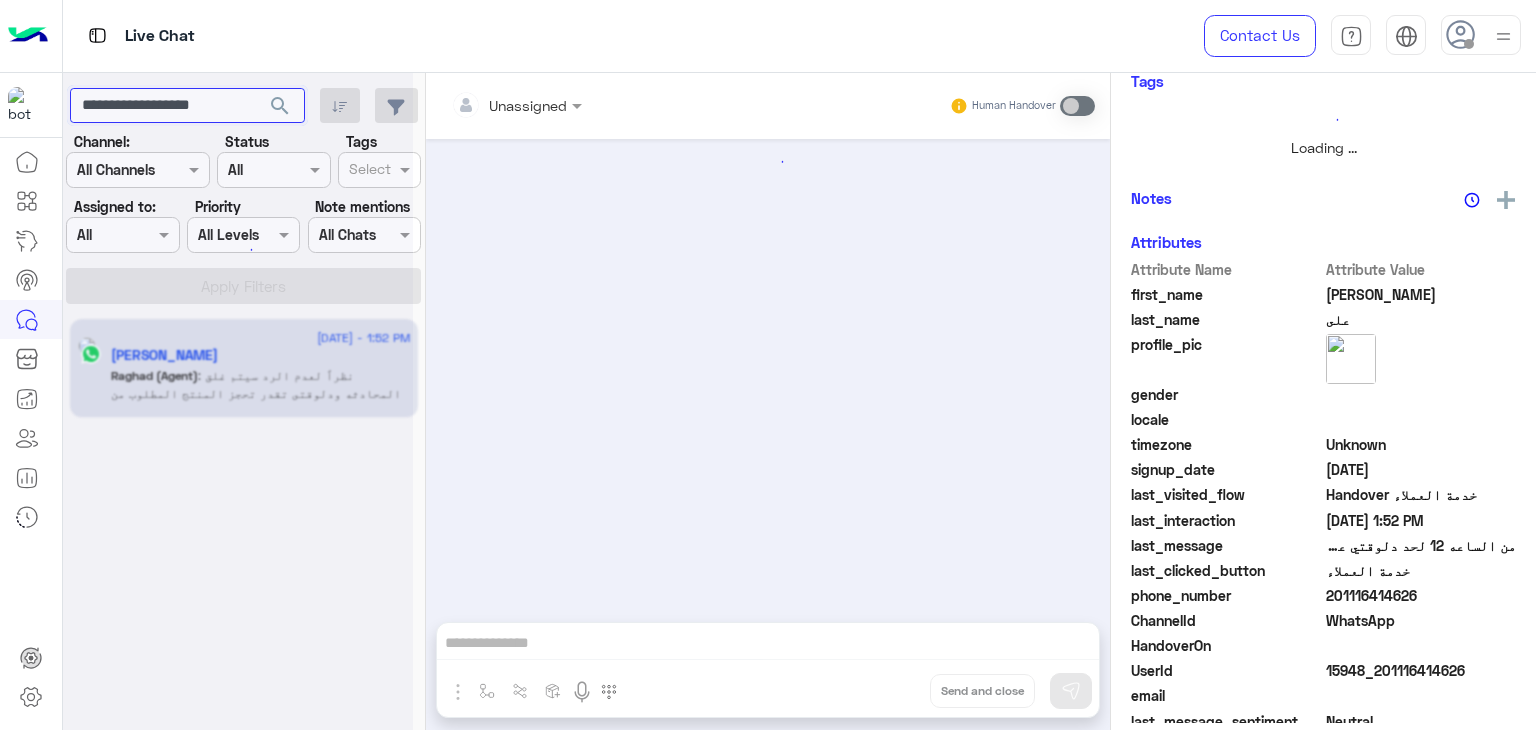 scroll, scrollTop: 429, scrollLeft: 0, axis: vertical 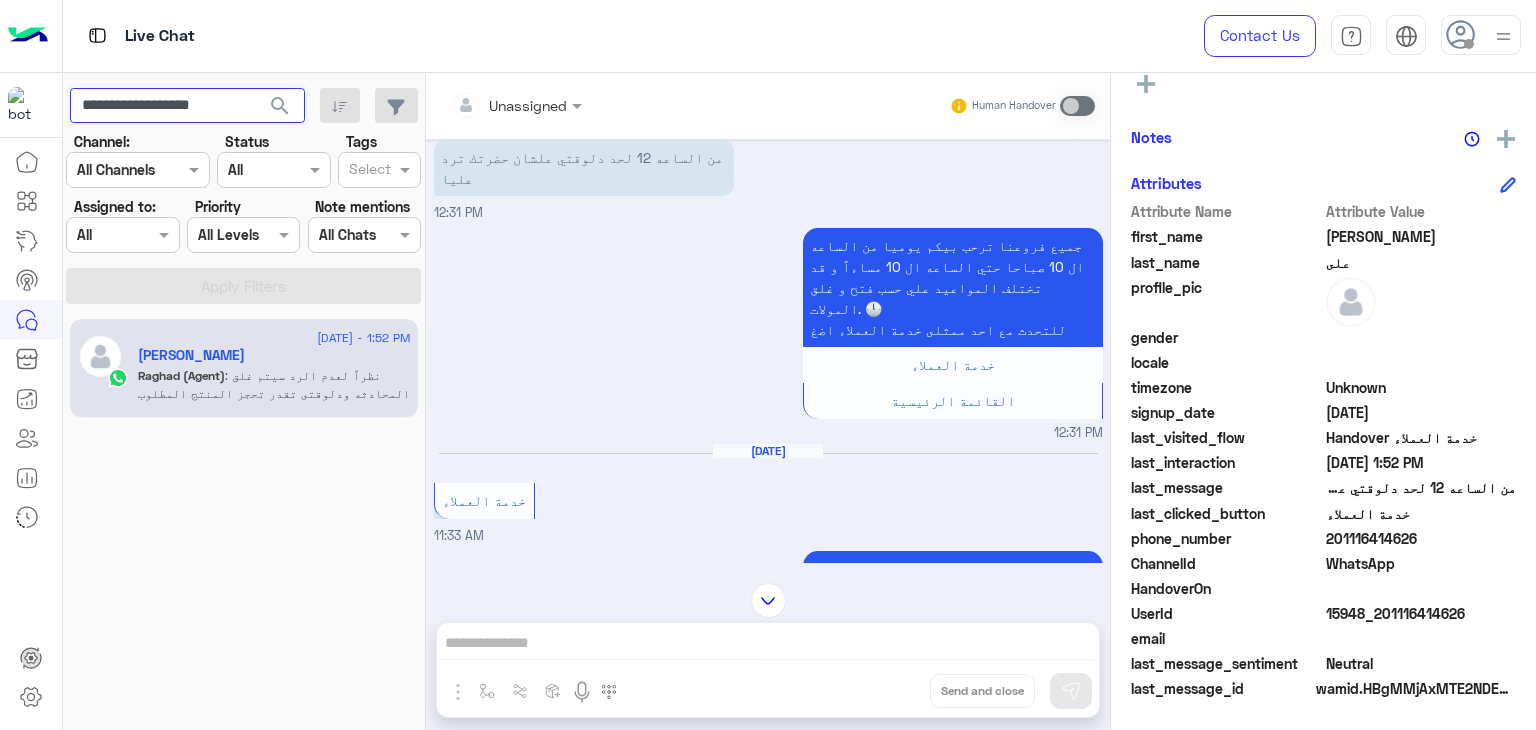 click on "**********" at bounding box center (187, 106) 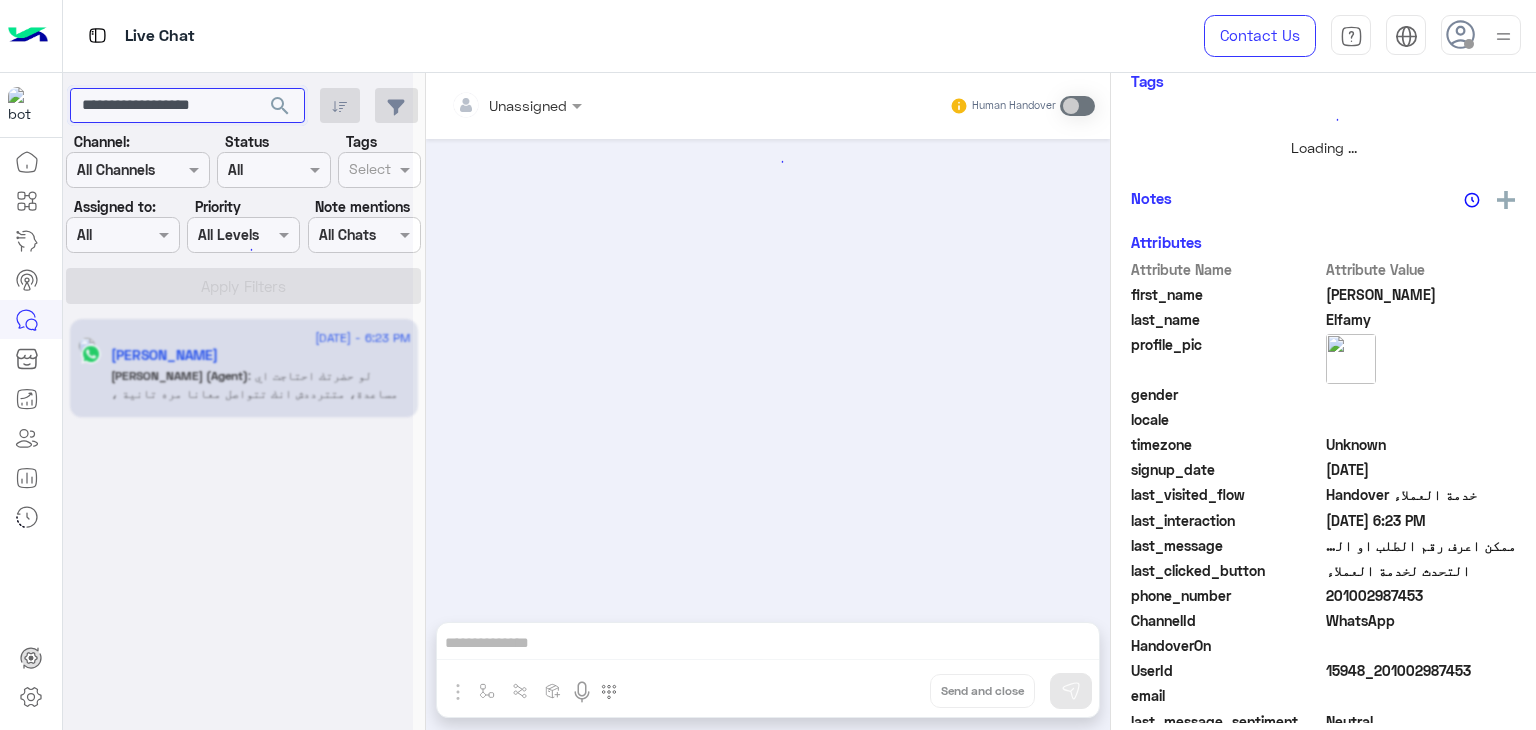 scroll, scrollTop: 429, scrollLeft: 0, axis: vertical 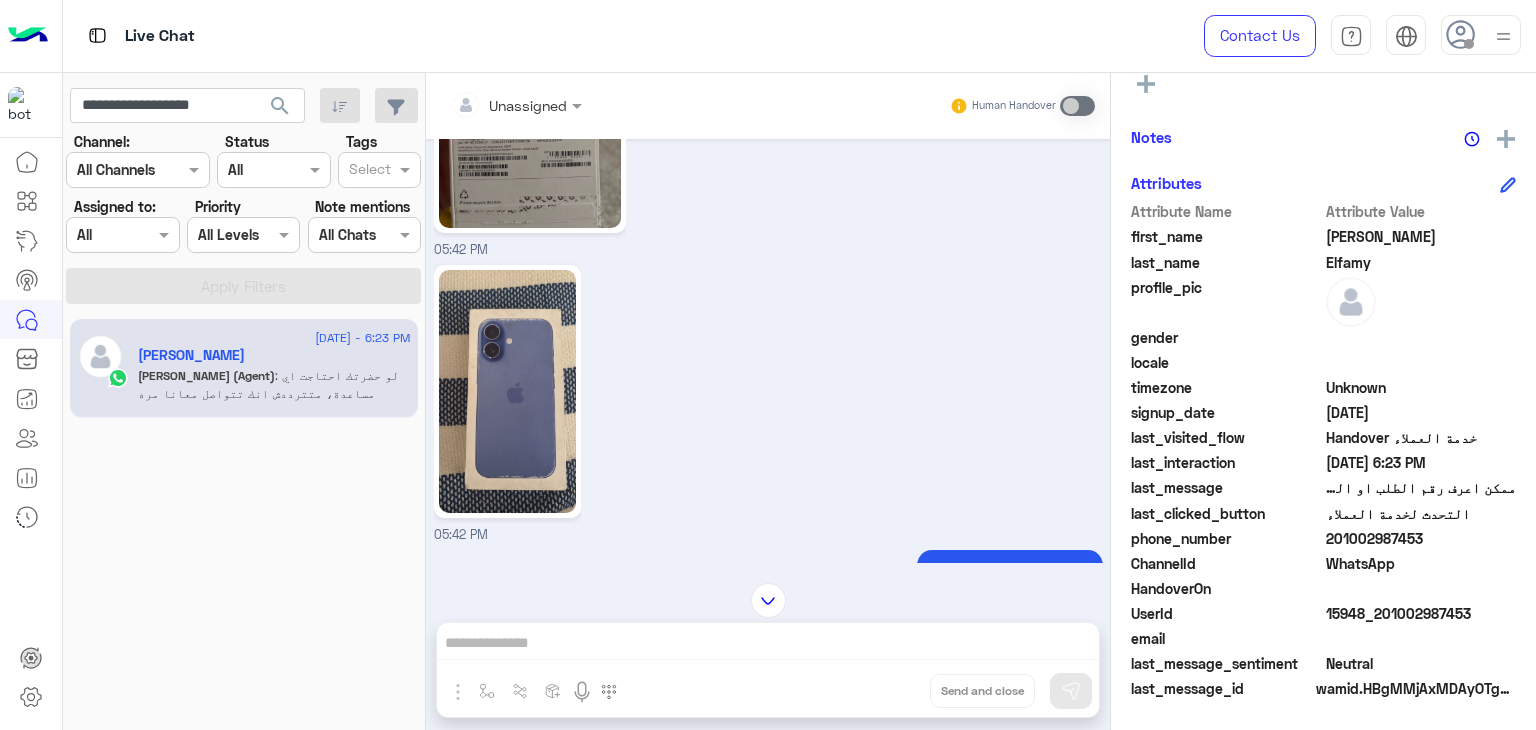 click 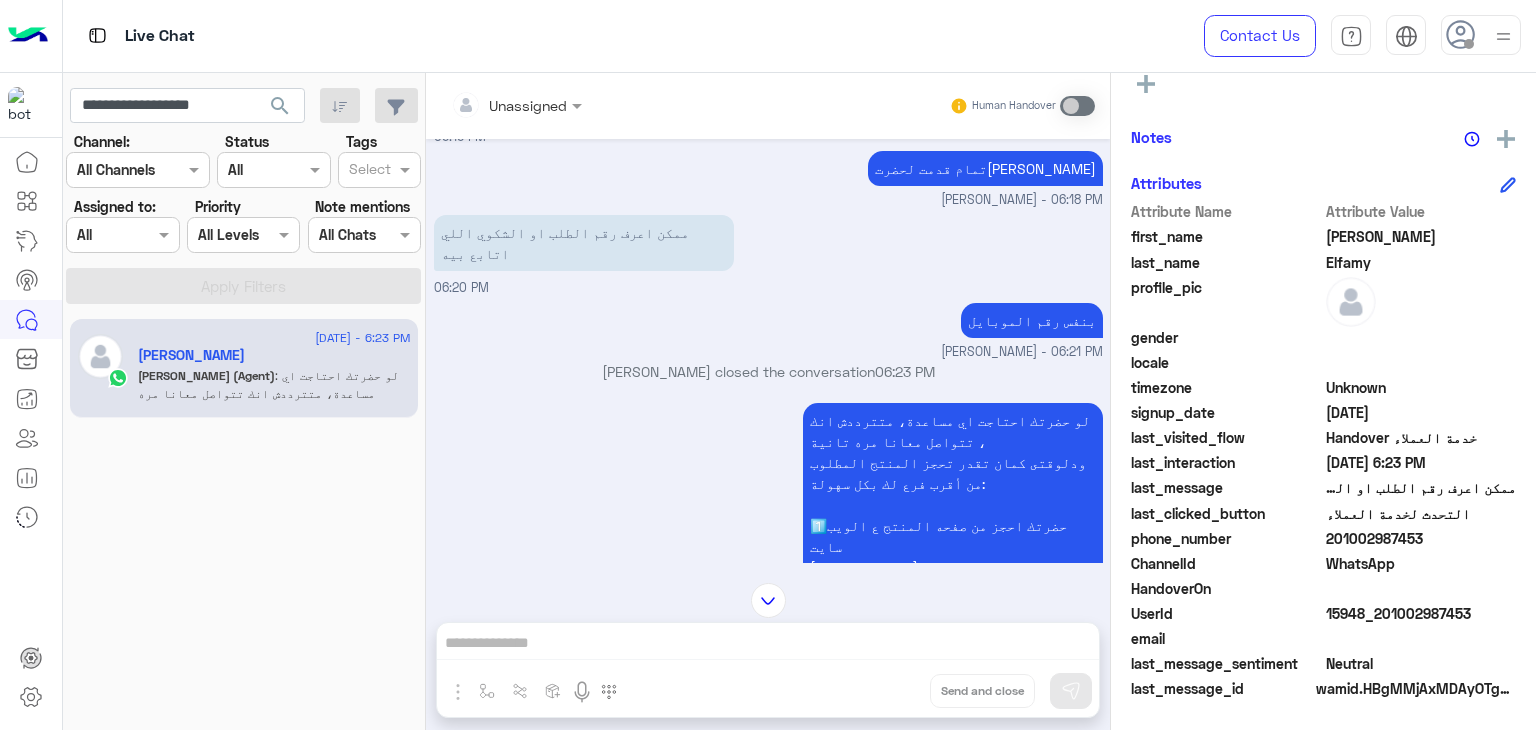 scroll, scrollTop: 5366, scrollLeft: 0, axis: vertical 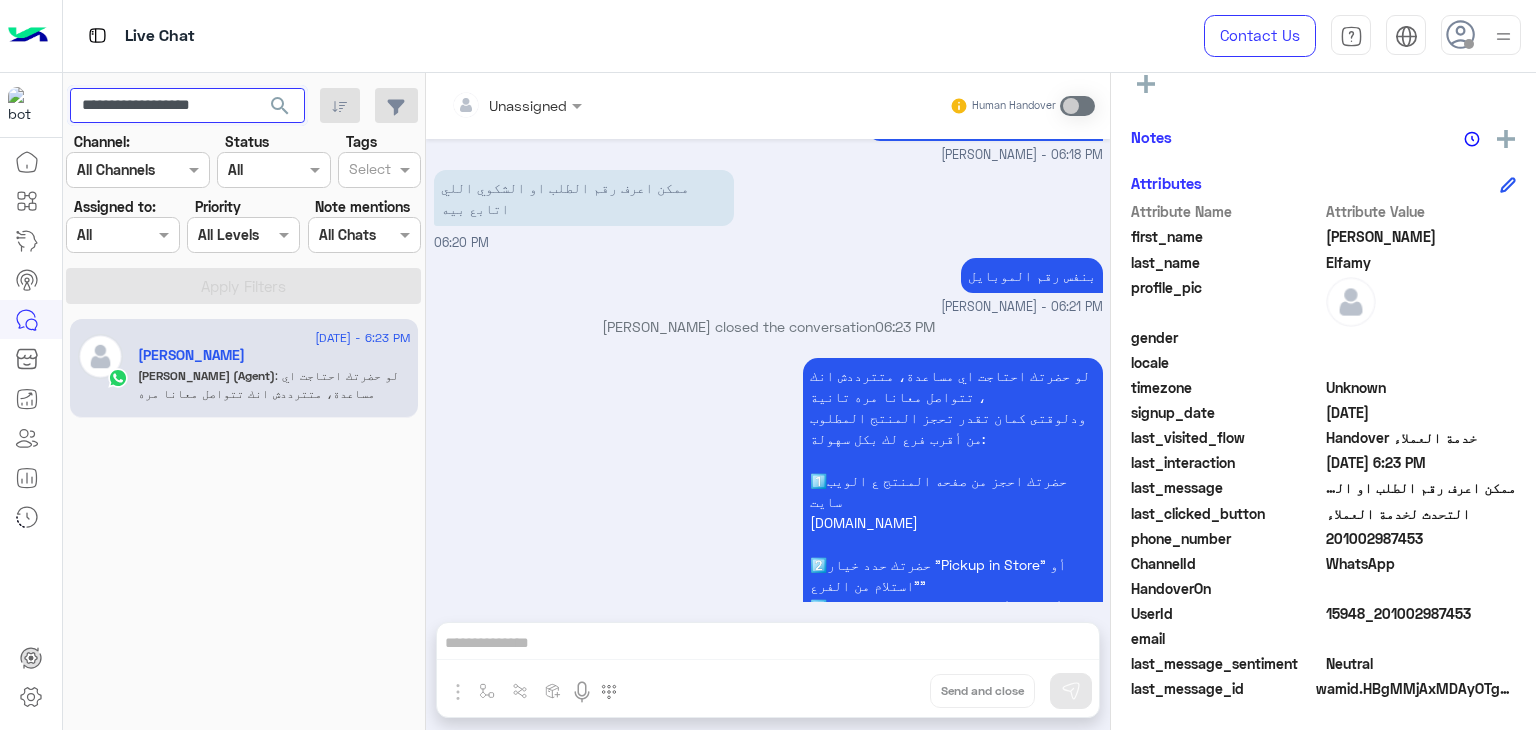 drag, startPoint x: 241, startPoint y: 105, endPoint x: 142, endPoint y: 98, distance: 99.24717 